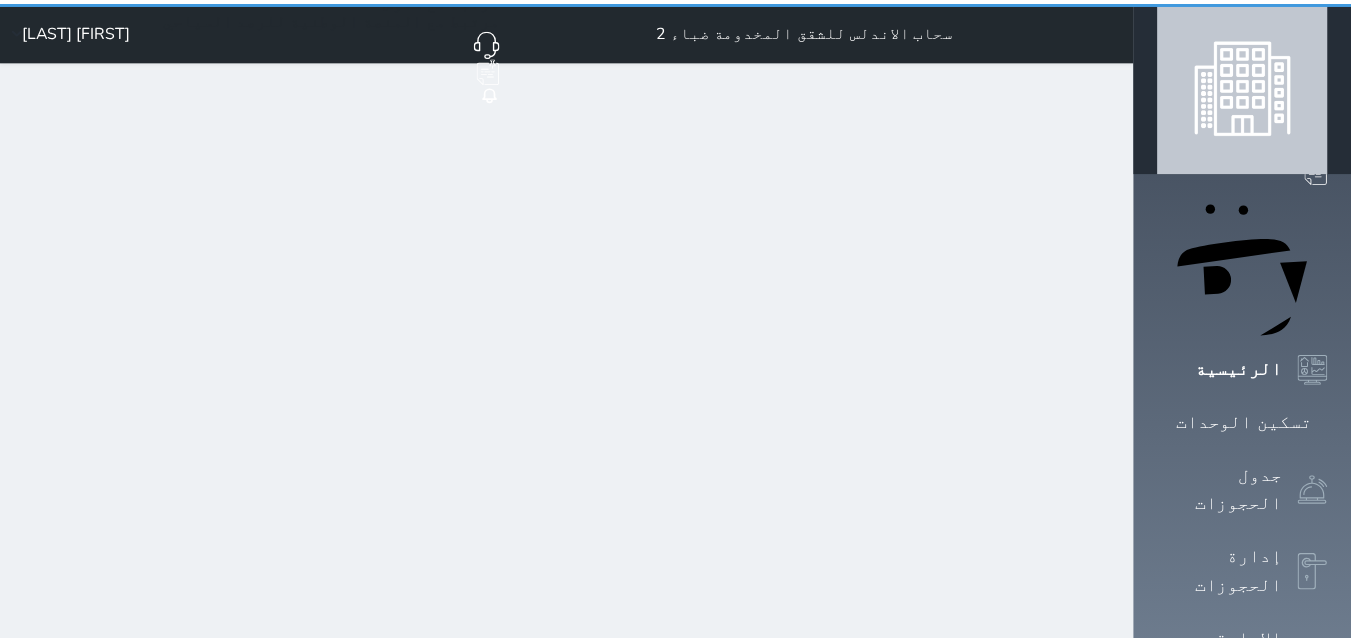 scroll, scrollTop: 0, scrollLeft: 0, axis: both 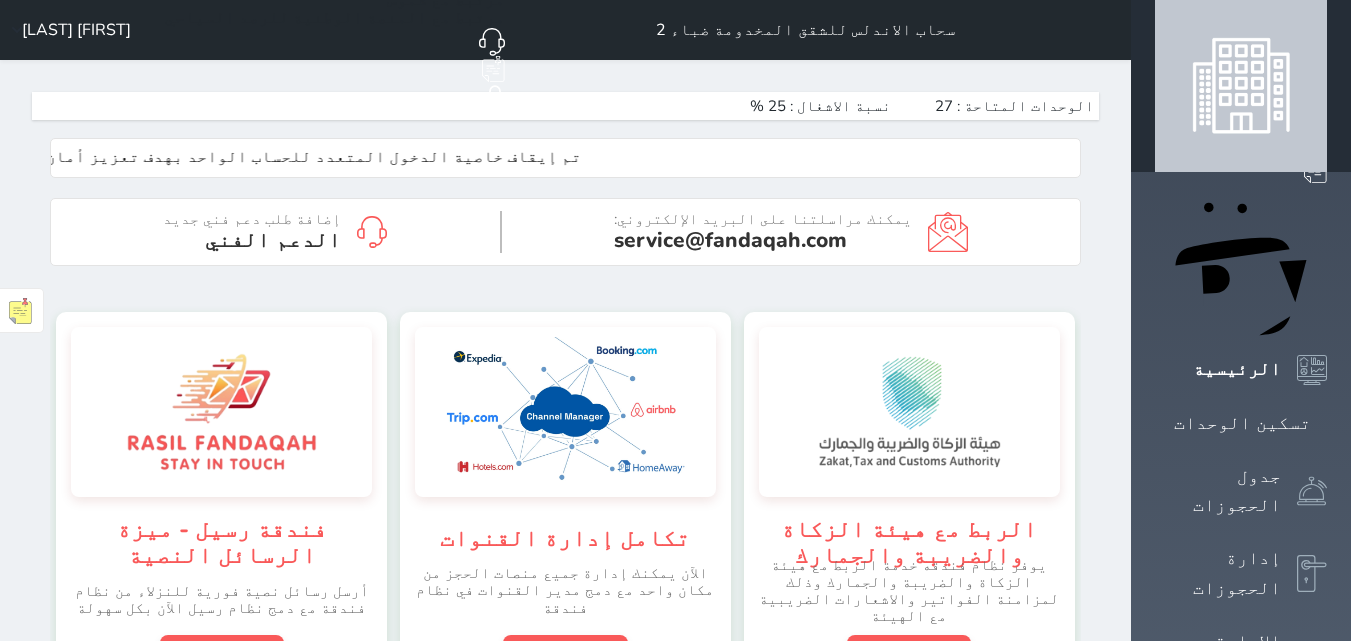 click on "حجز جماعي جديد   حجز جديد             الرئيسية     تسكين الوحدات     جدول الحجوزات     إدارة الحجوزات       الإدارة المالية           الخدمات     التقارير       الدعم الفني" at bounding box center (1241, 1206) 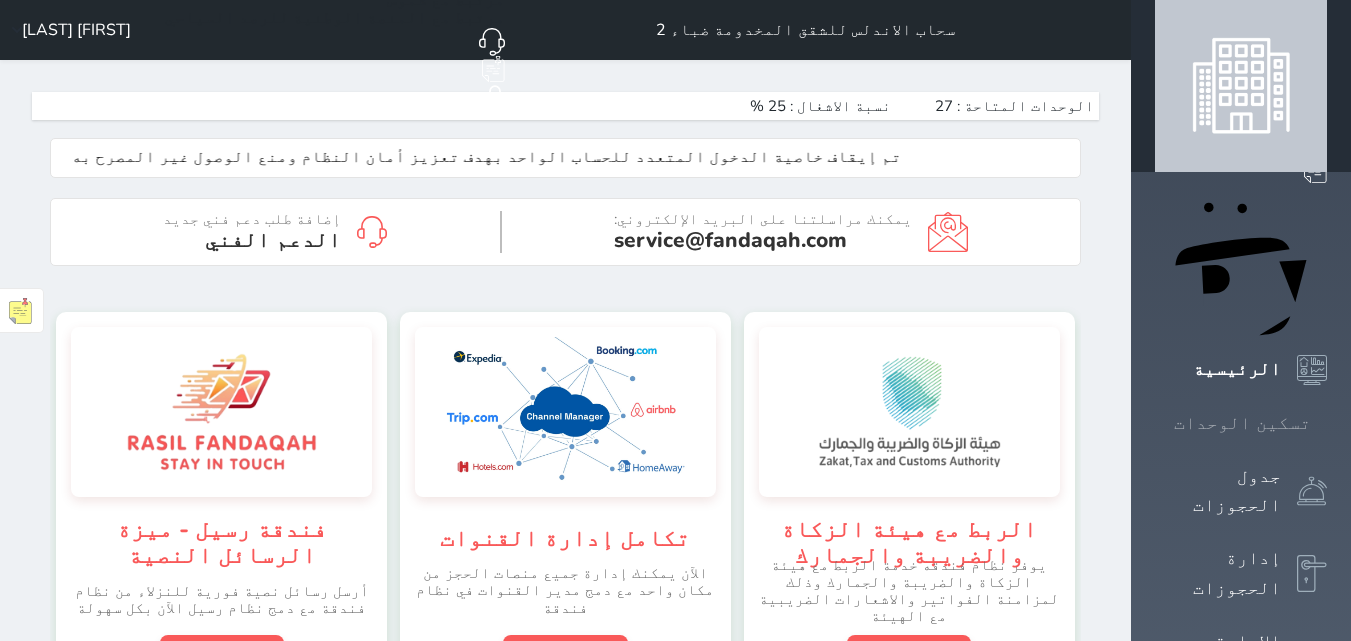 click 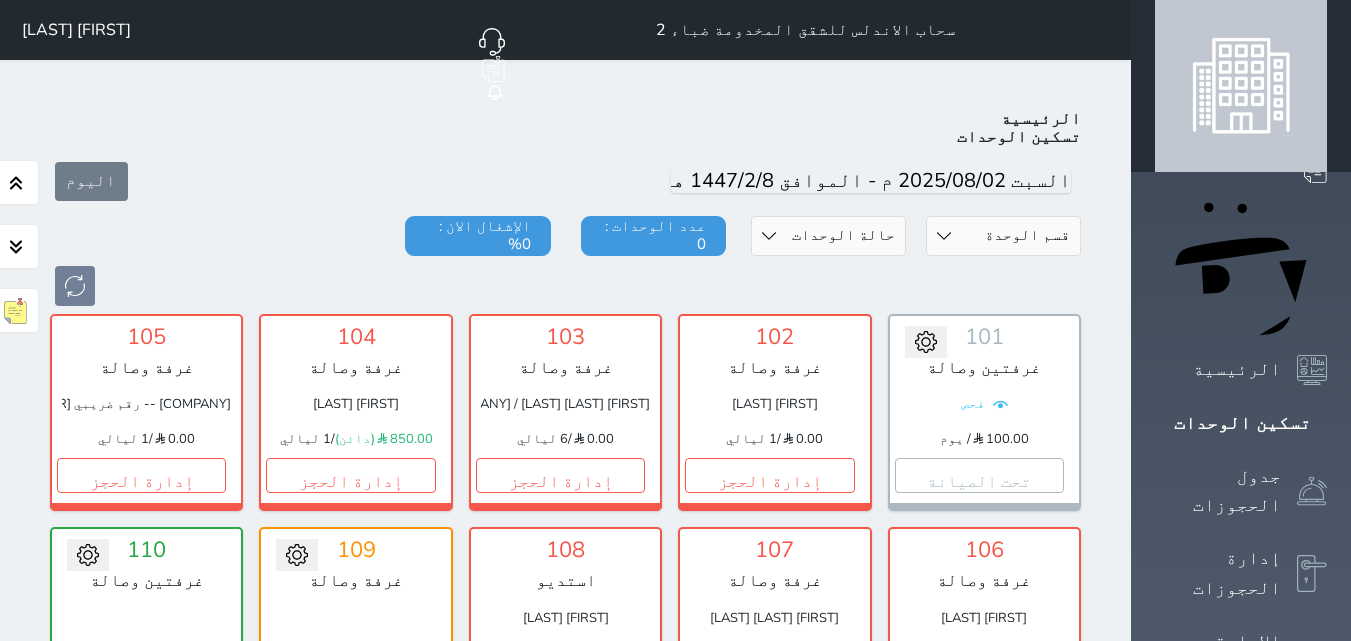 scroll, scrollTop: 78, scrollLeft: 0, axis: vertical 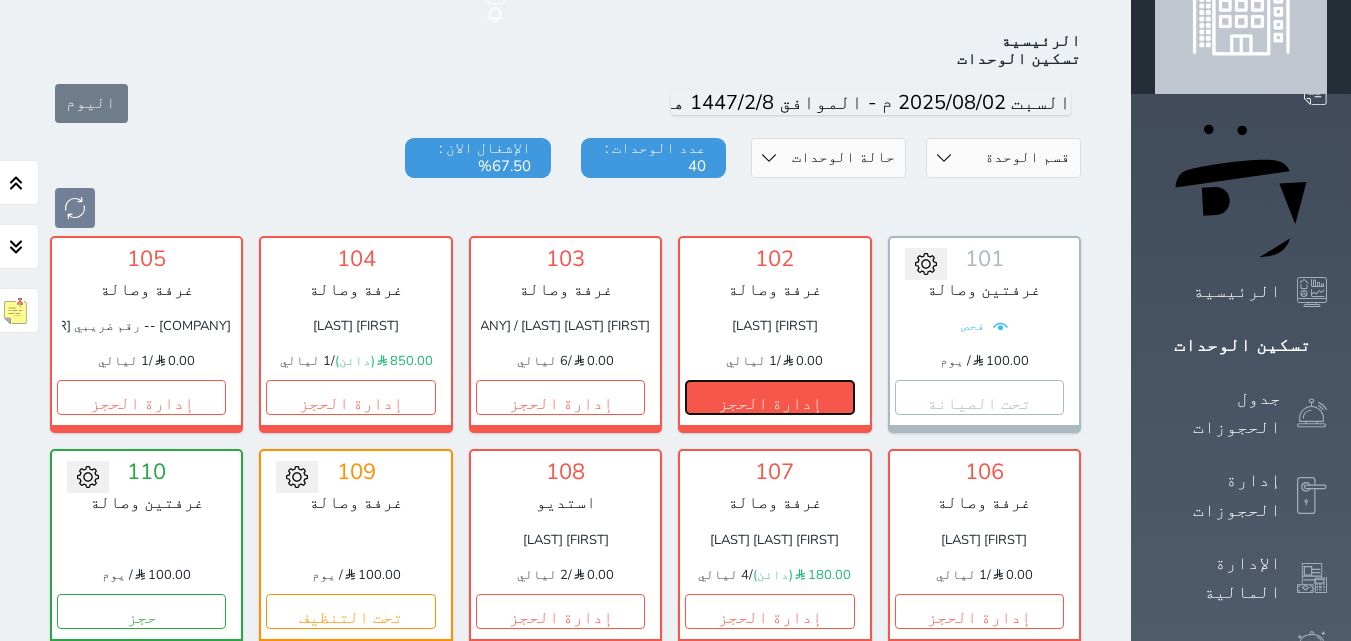 click on "إدارة الحجز" at bounding box center (769, 397) 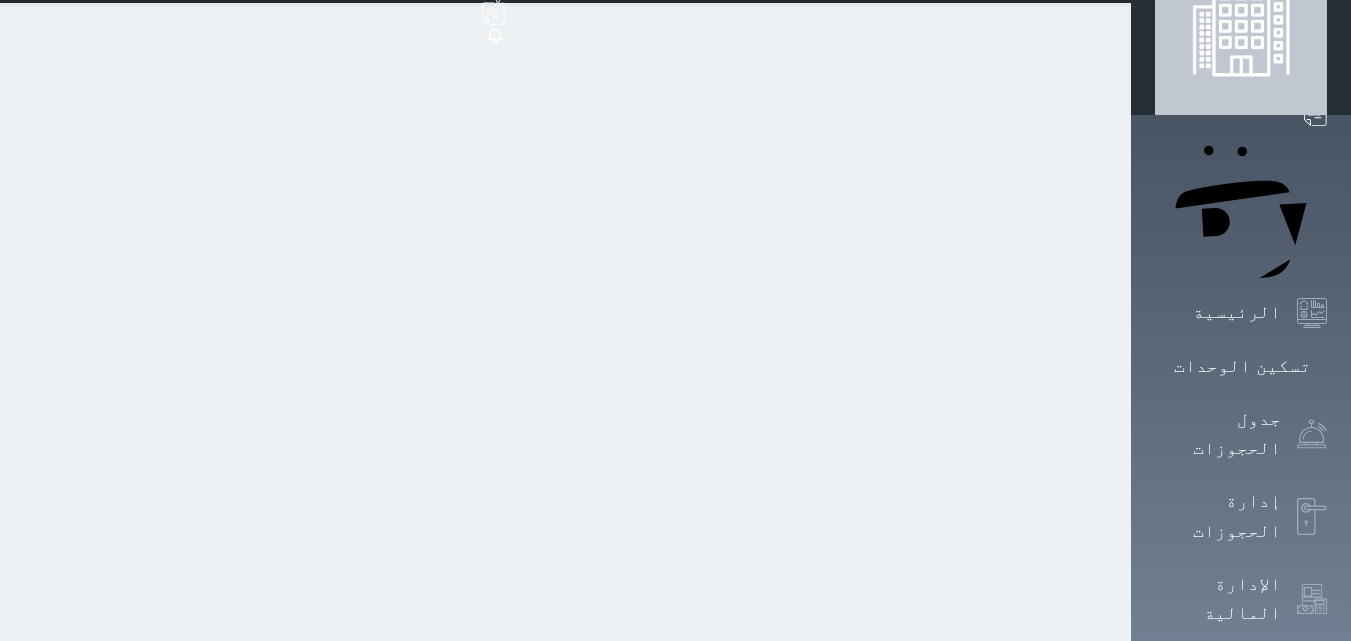 scroll, scrollTop: 140, scrollLeft: 0, axis: vertical 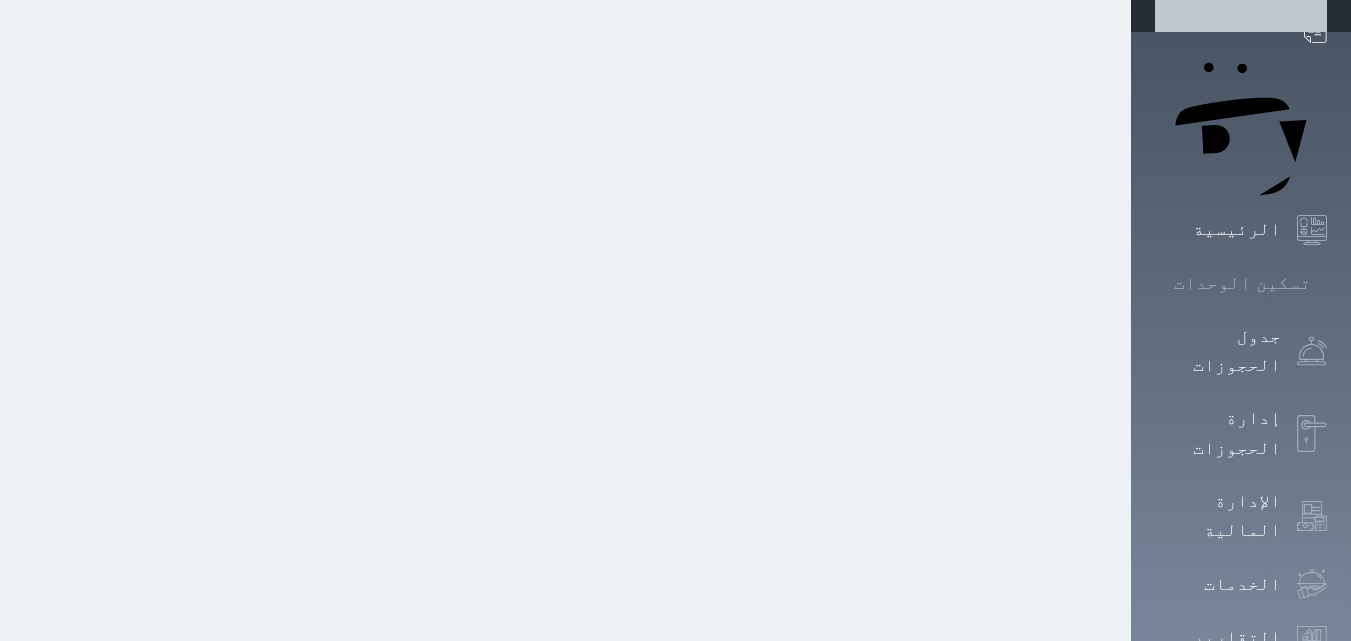 click 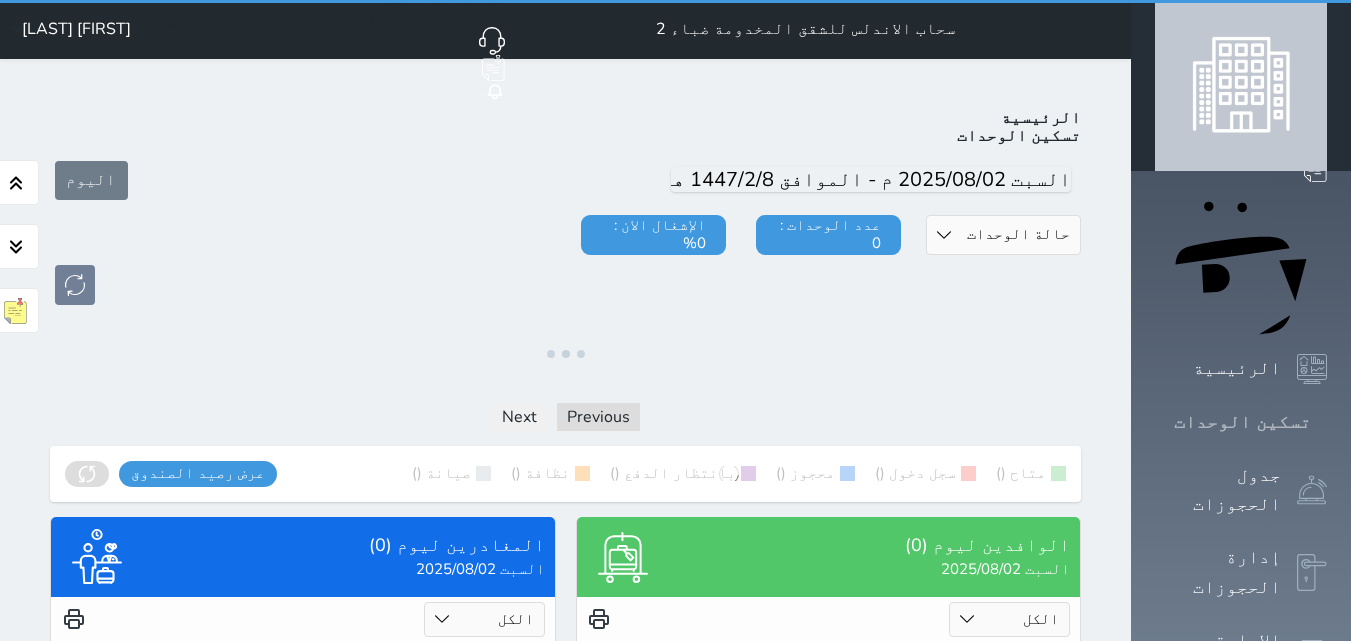 scroll, scrollTop: 0, scrollLeft: 0, axis: both 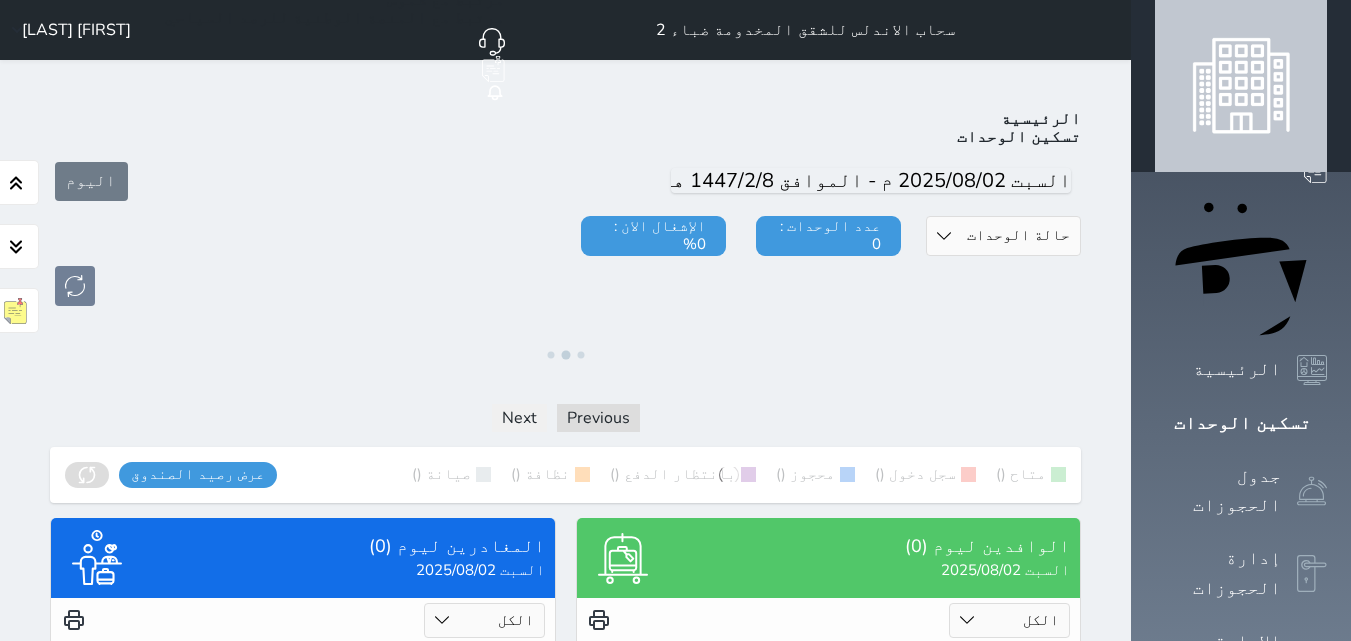 drag, startPoint x: 1024, startPoint y: 327, endPoint x: 1063, endPoint y: 308, distance: 43.382023 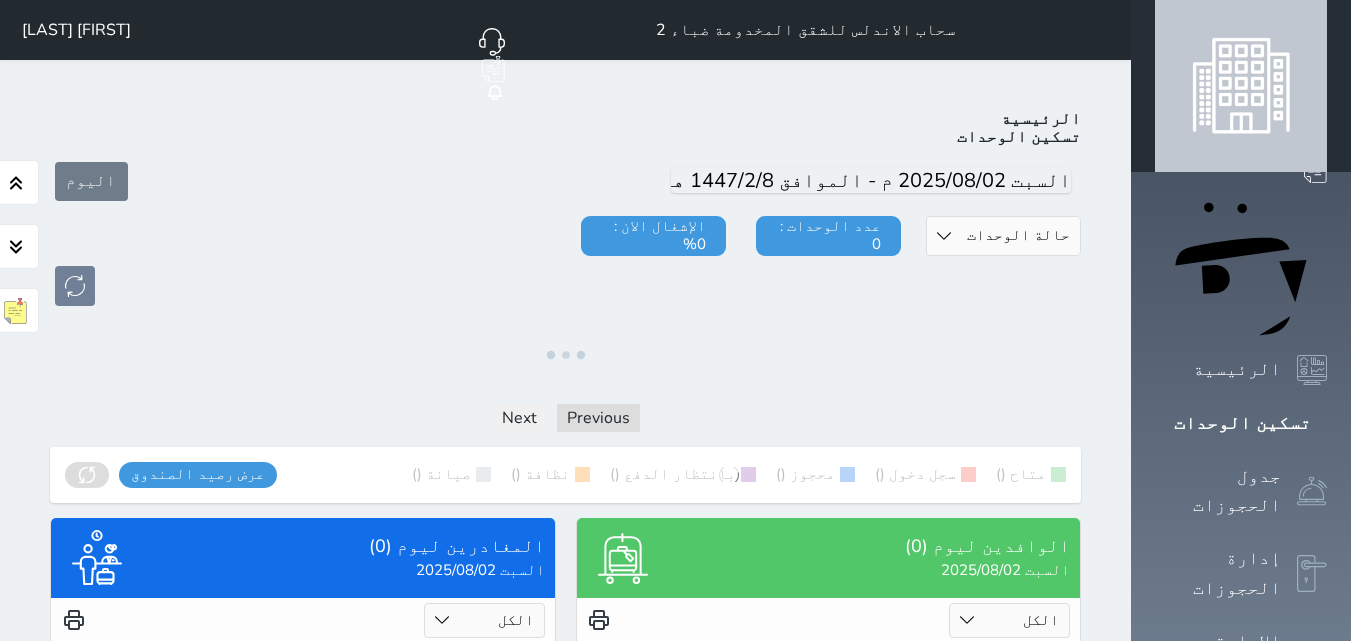click at bounding box center (565, 355) 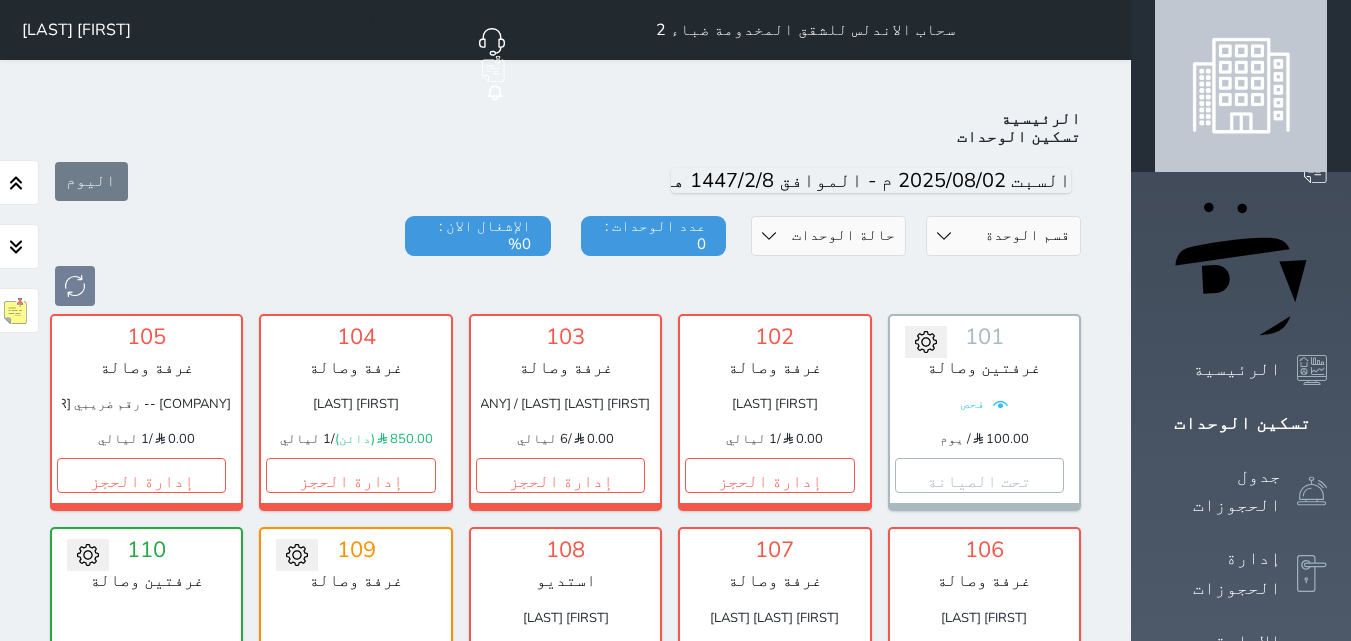 scroll, scrollTop: 78, scrollLeft: 0, axis: vertical 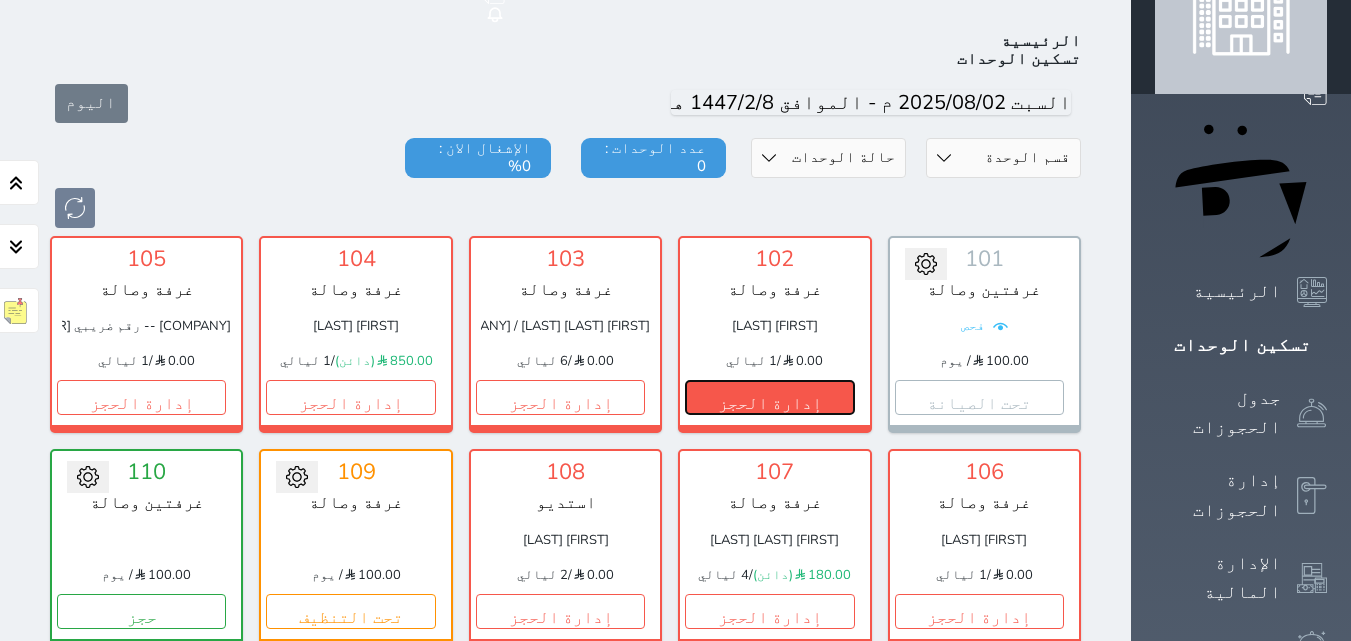click on "إدارة الحجز" at bounding box center [769, 397] 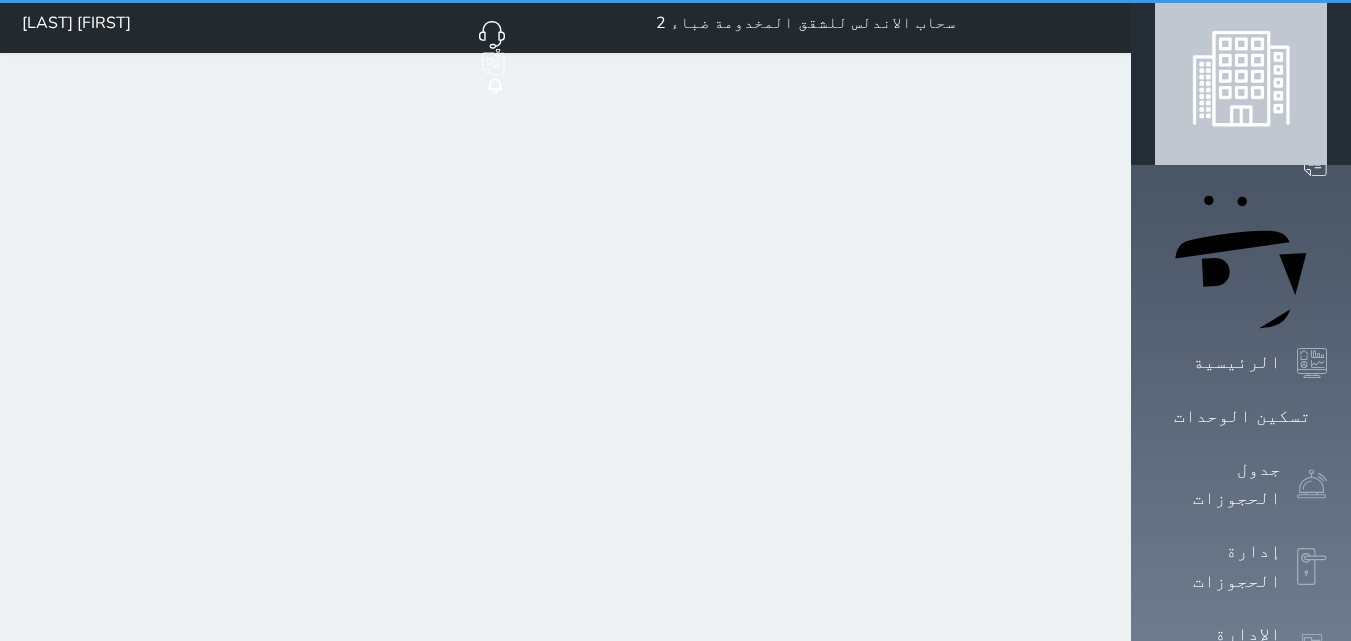 scroll, scrollTop: 0, scrollLeft: 0, axis: both 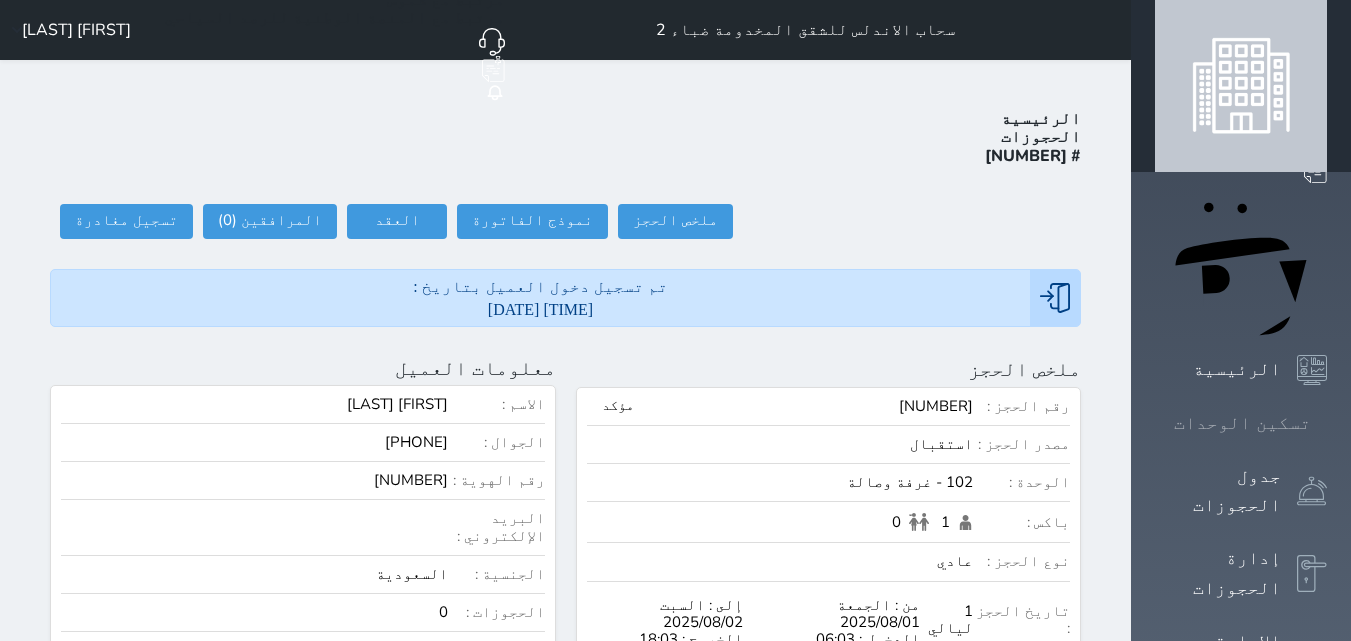click on "تسكين الوحدات" at bounding box center (1241, 423) 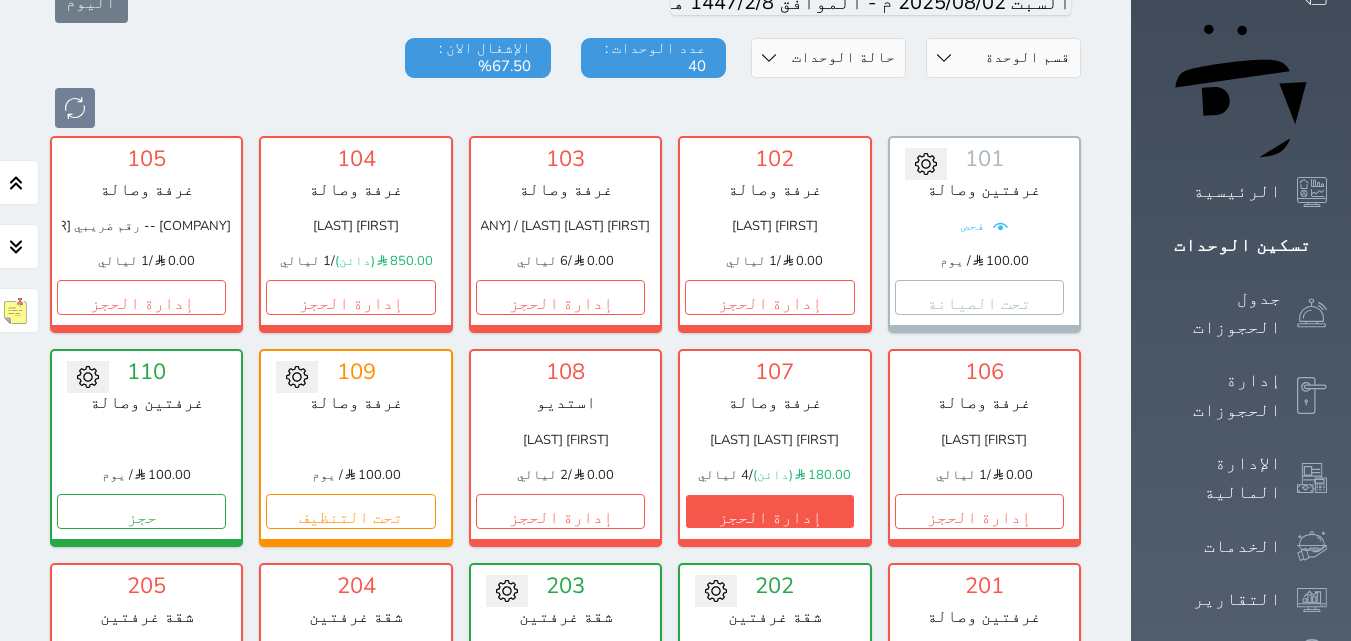 scroll, scrollTop: 0, scrollLeft: 0, axis: both 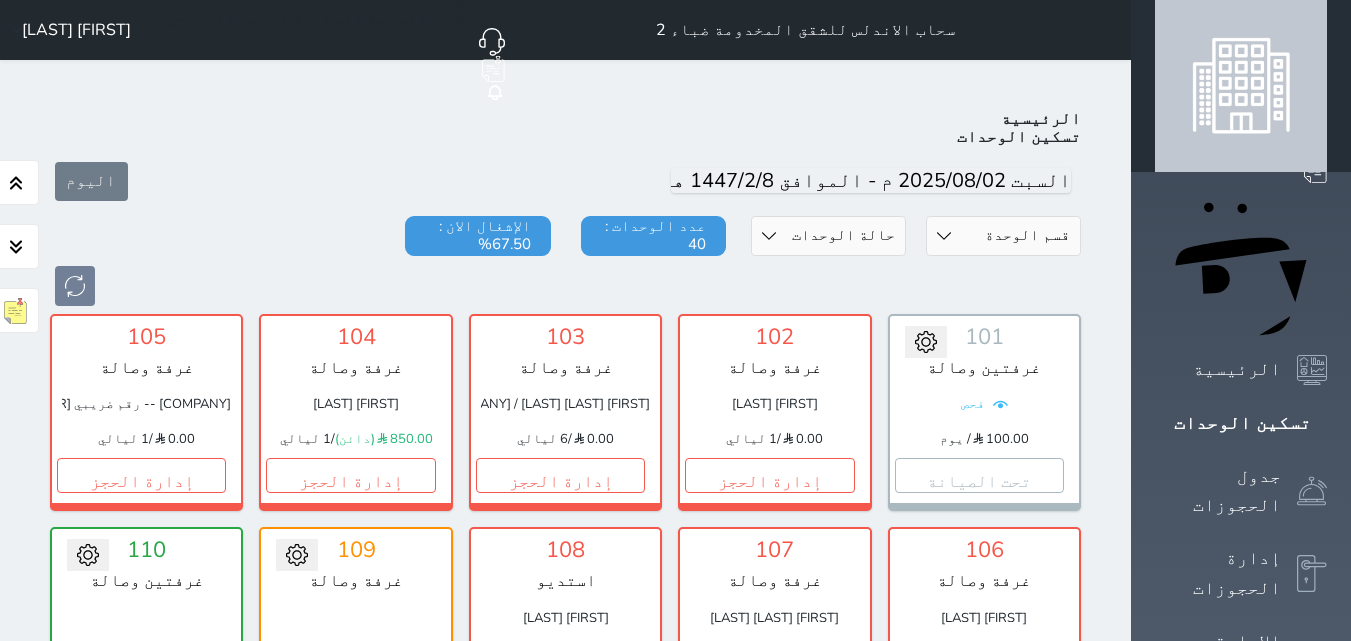click on "إدارة الحجز" at bounding box center (979, 689) 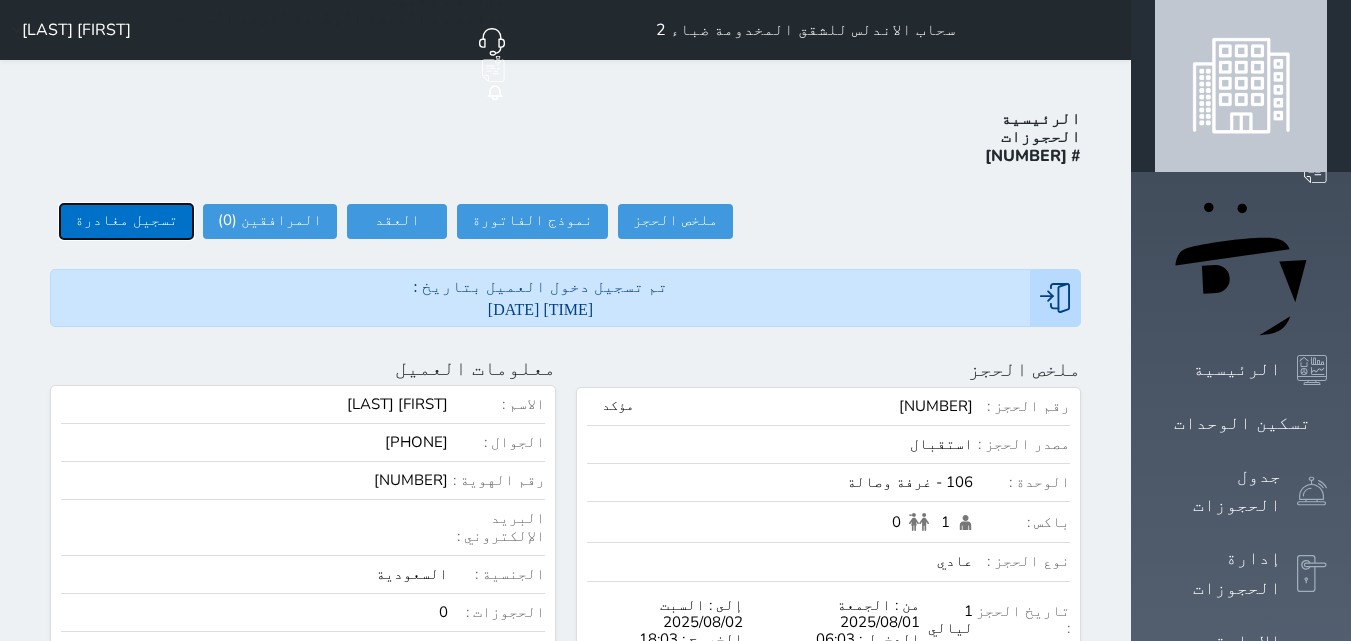 click on "تسجيل مغادرة" at bounding box center [126, 221] 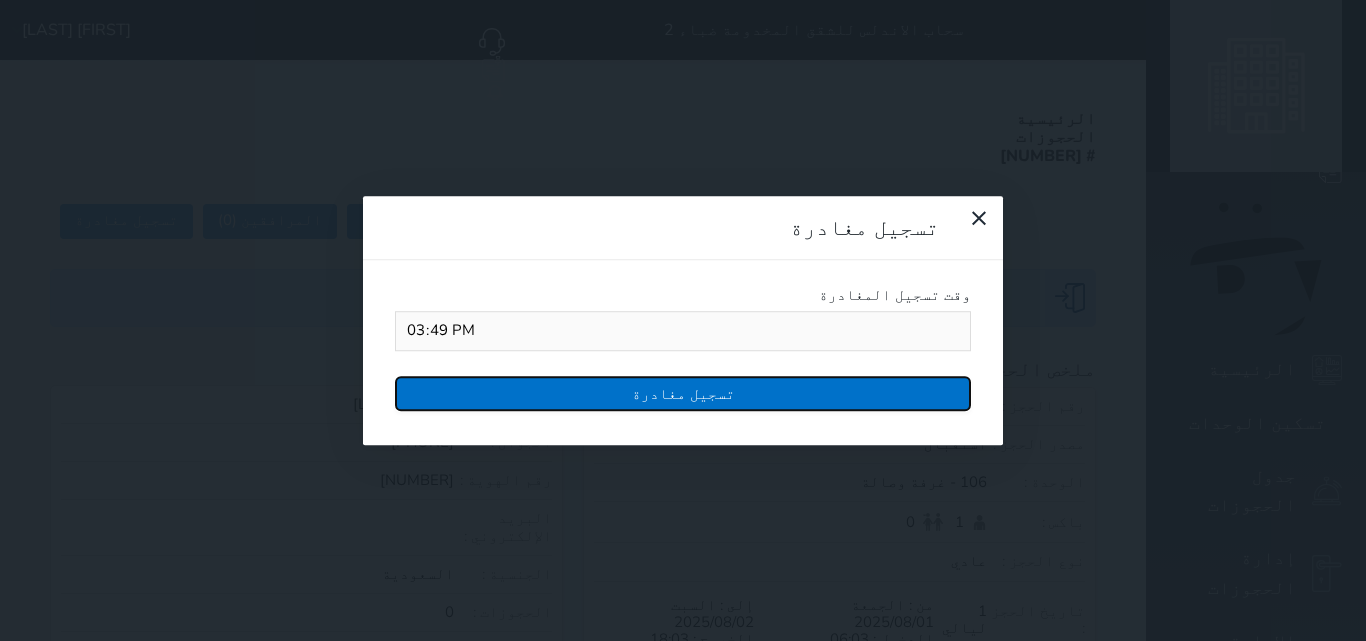 click on "تسجيل مغادرة" at bounding box center [683, 393] 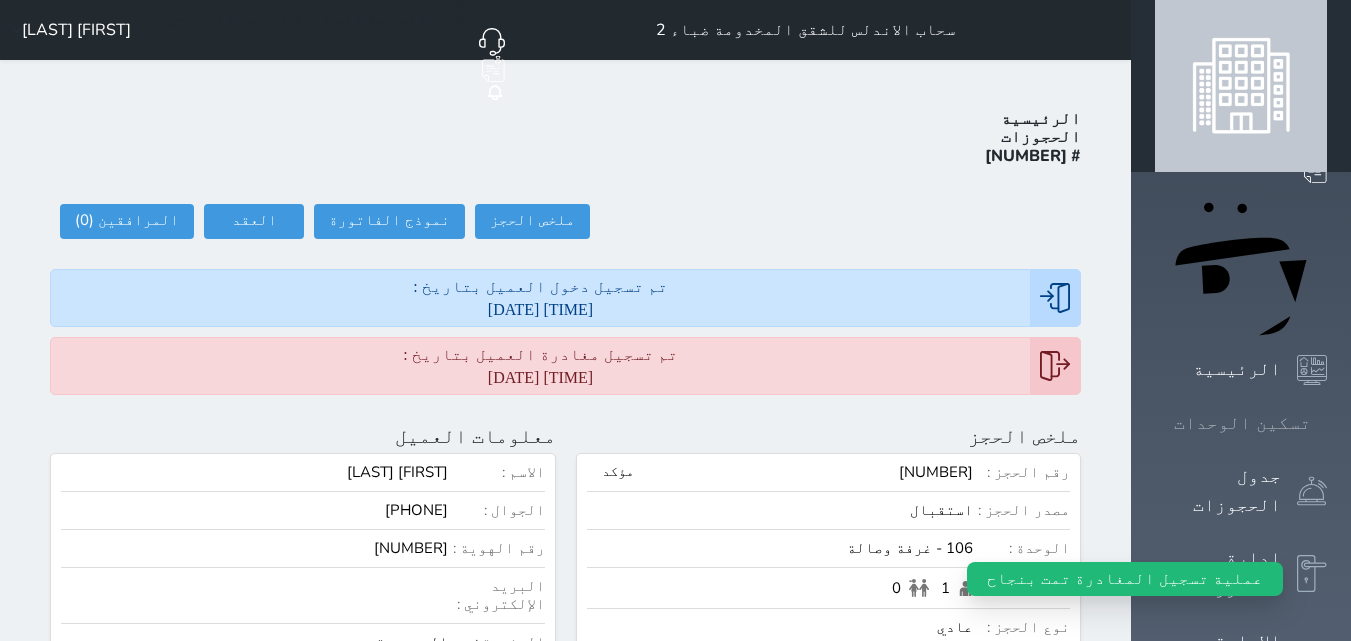 click at bounding box center [1327, 423] 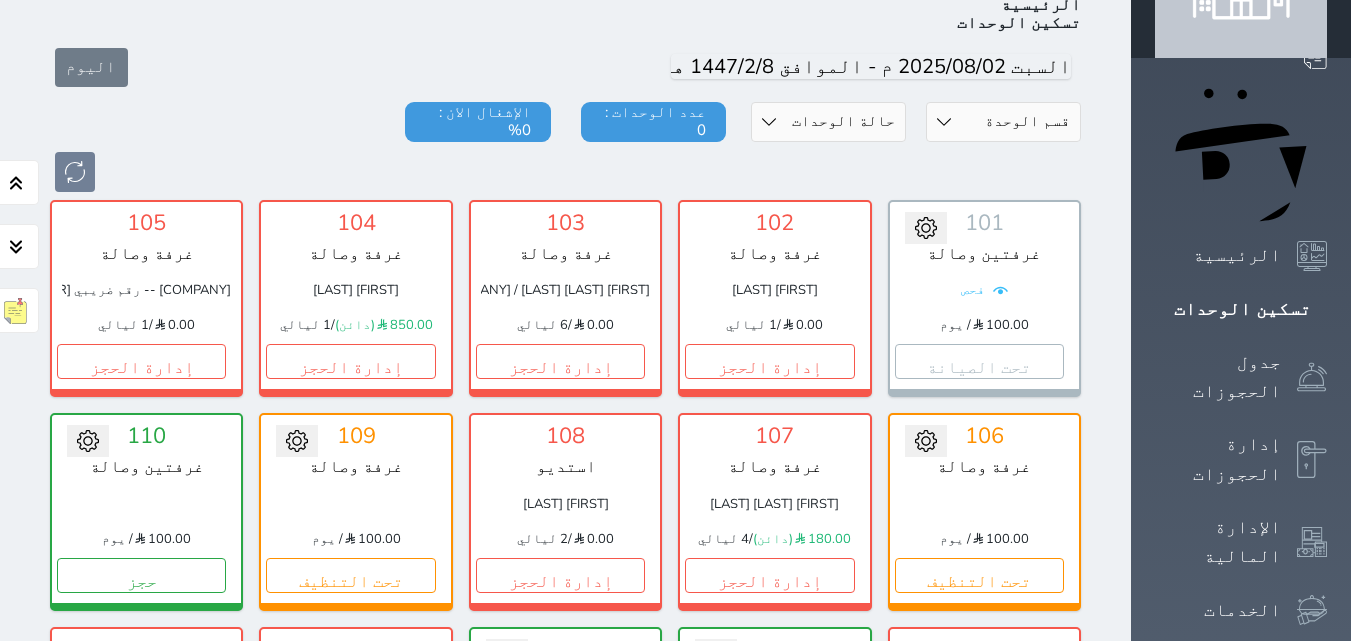 scroll, scrollTop: 108, scrollLeft: 0, axis: vertical 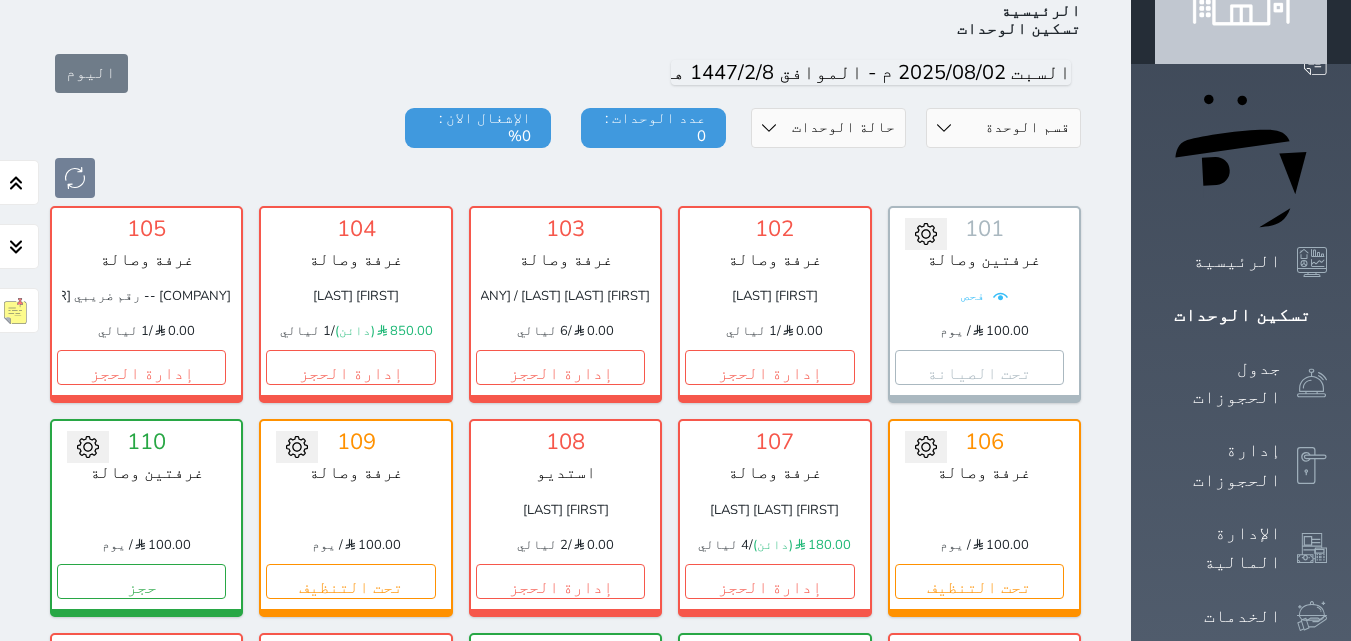 click on "إدارة الحجز" at bounding box center (979, 794) 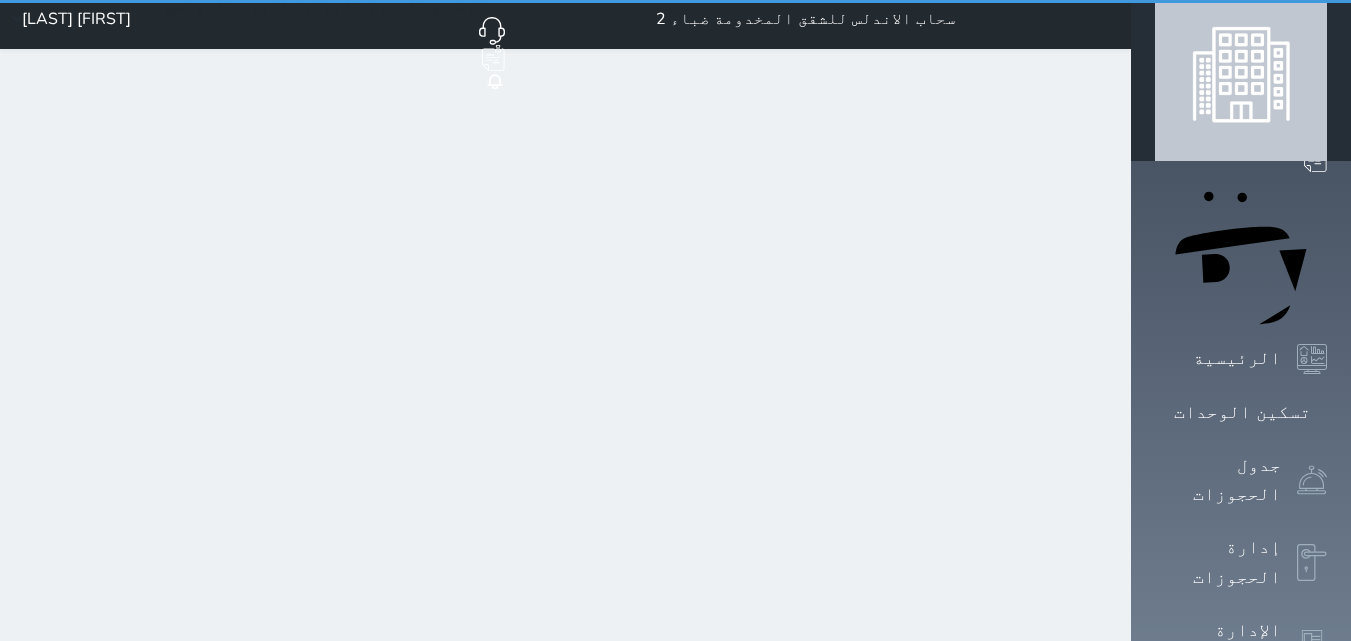scroll, scrollTop: 0, scrollLeft: 0, axis: both 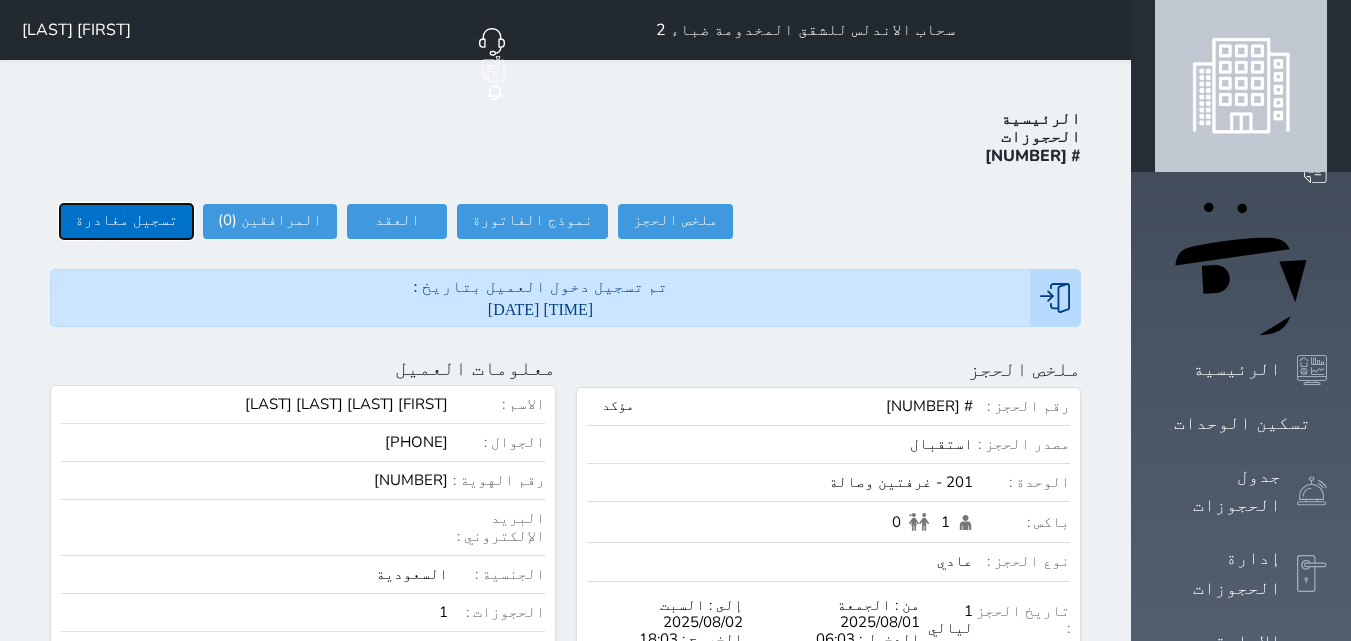 click on "تسجيل مغادرة" at bounding box center [126, 221] 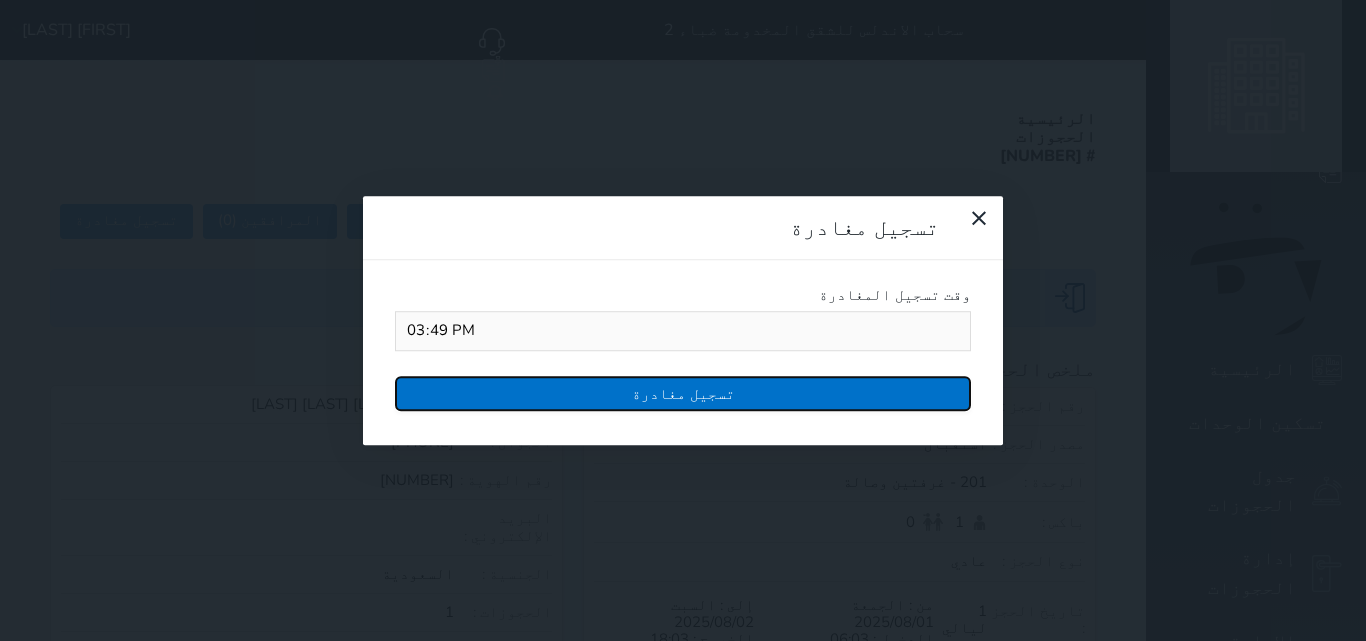 click on "تسجيل مغادرة" at bounding box center [683, 393] 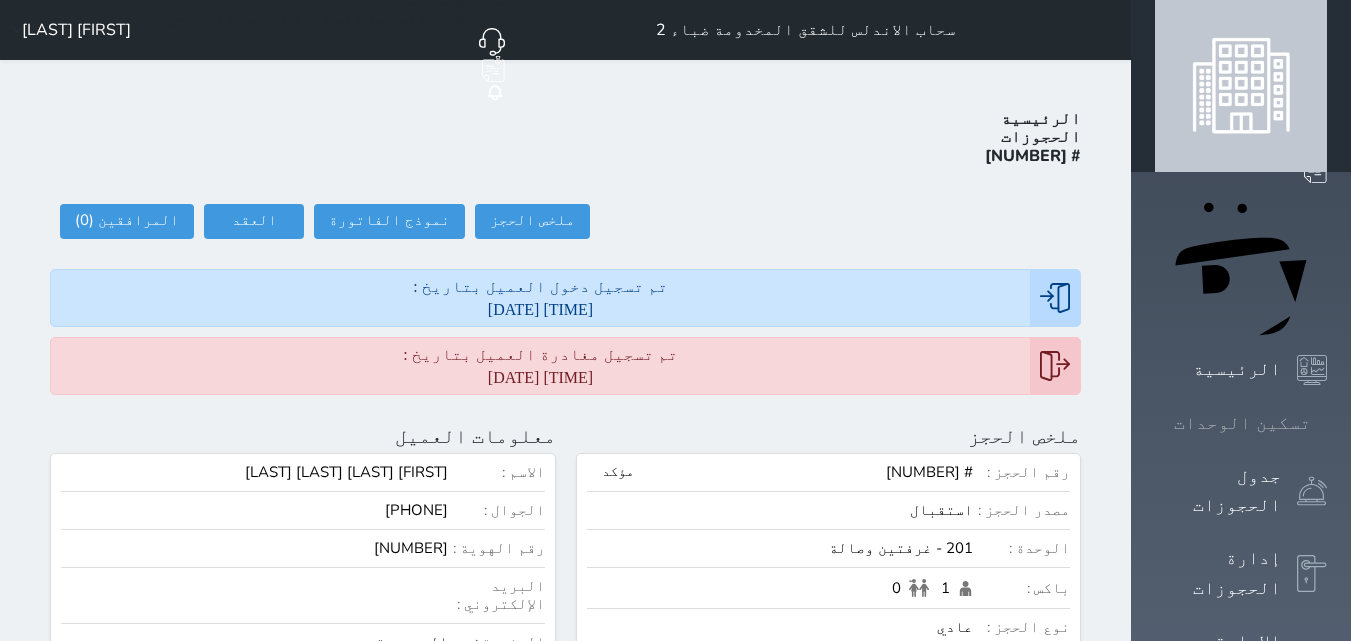 click on "تسكين الوحدات" at bounding box center [1242, 423] 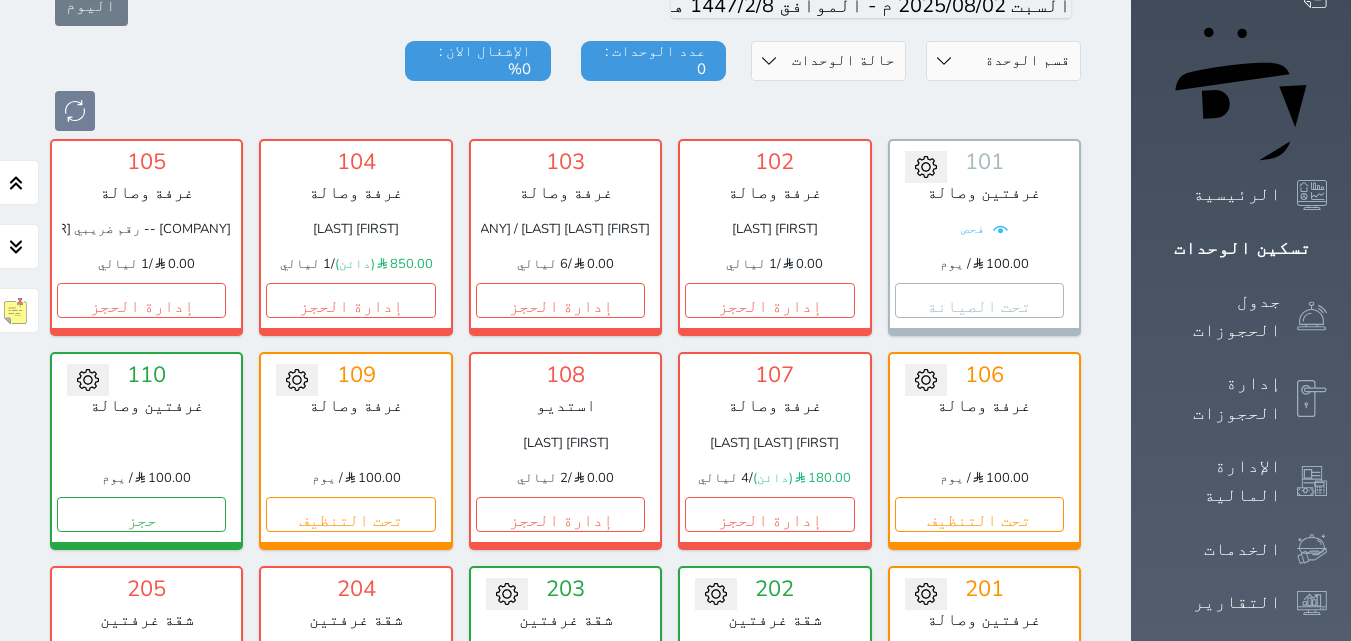 scroll, scrollTop: 678, scrollLeft: 0, axis: vertical 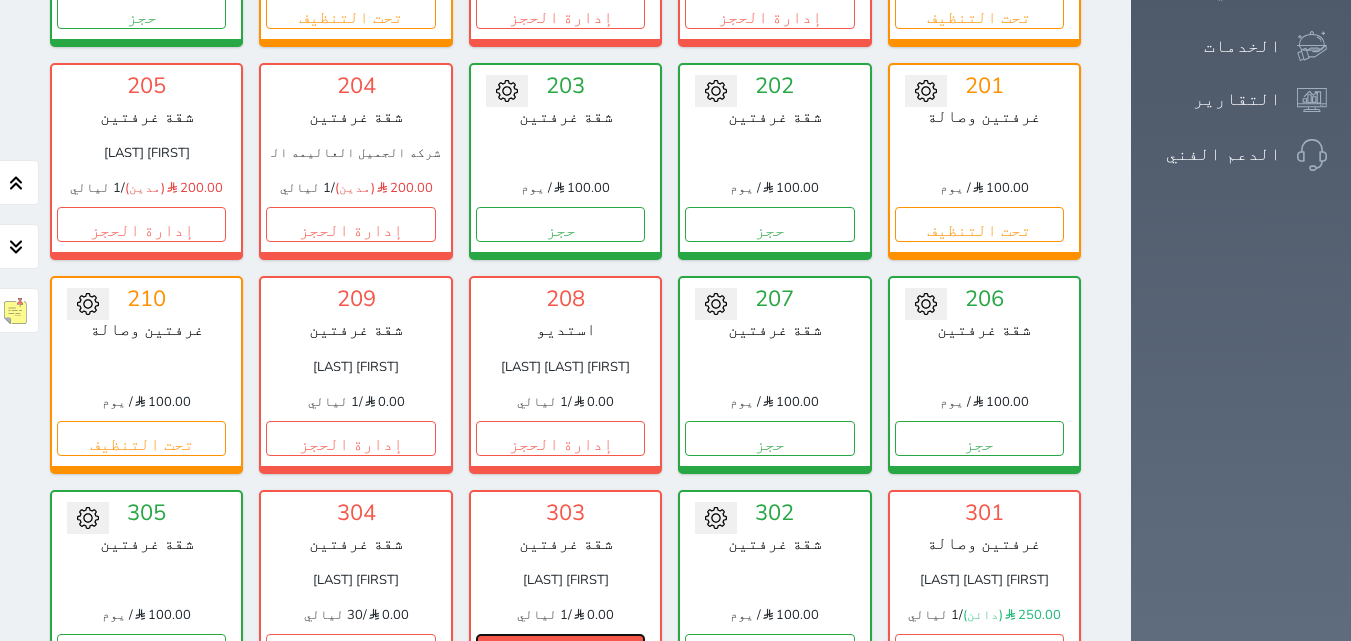 click on "إدارة الحجز" at bounding box center (560, 651) 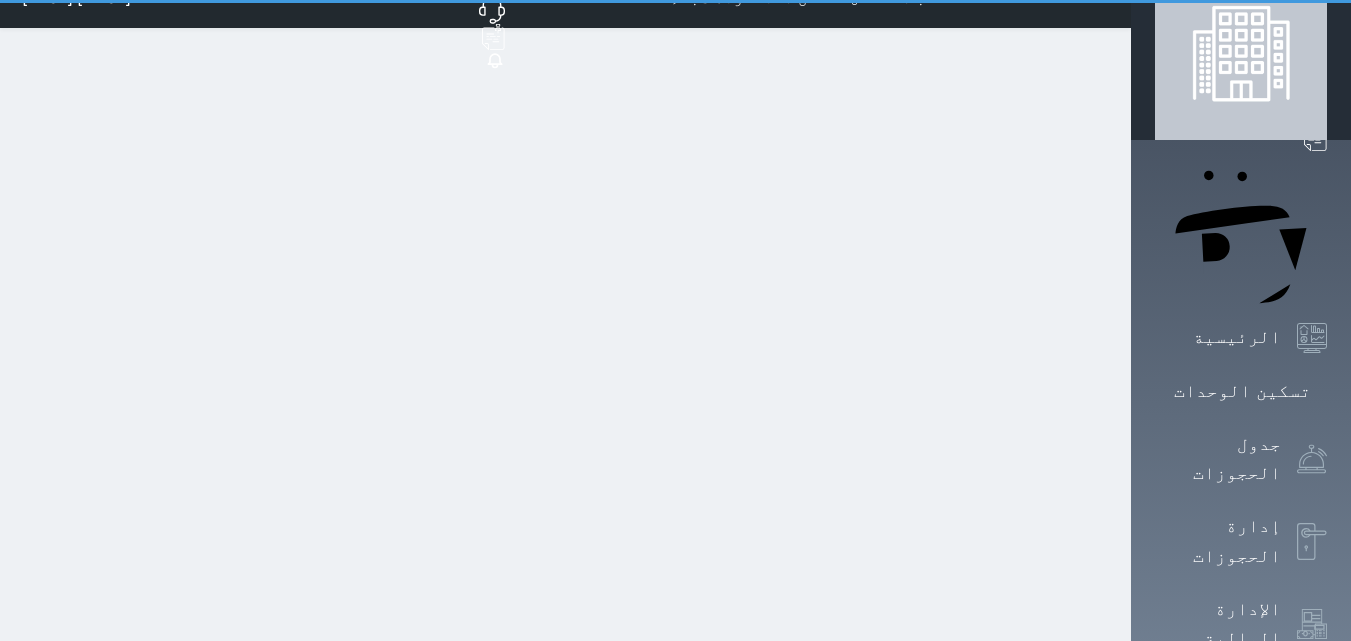 scroll, scrollTop: 0, scrollLeft: 0, axis: both 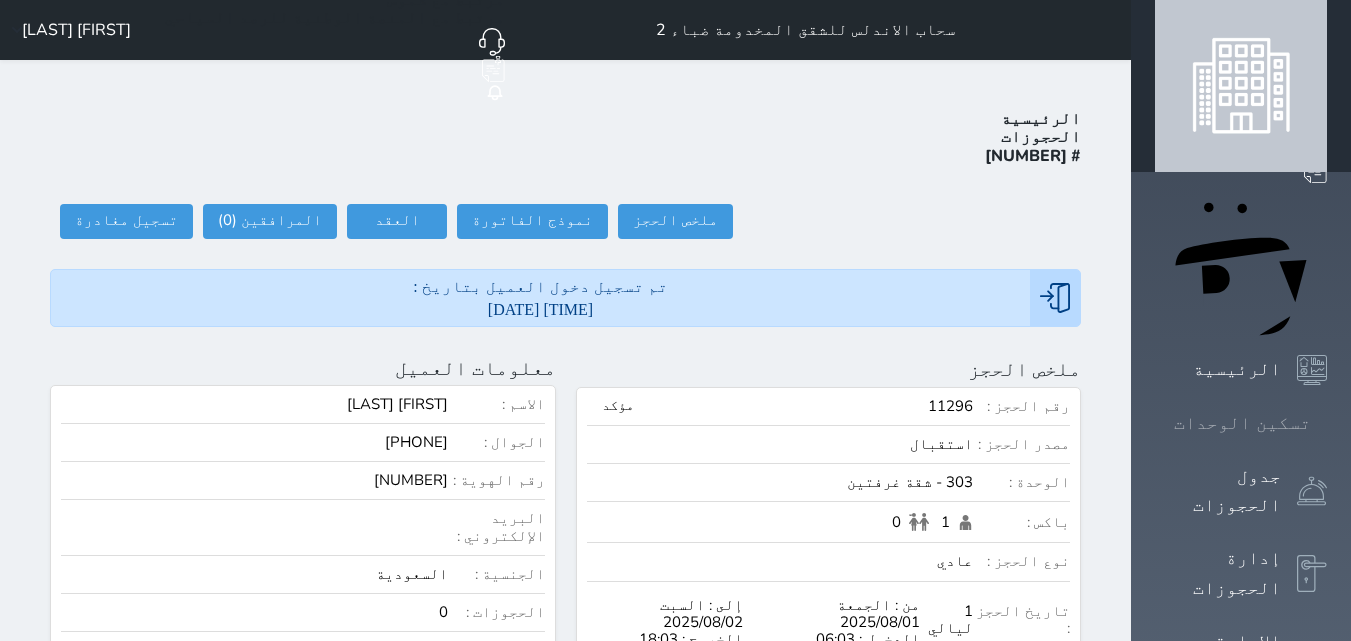 click at bounding box center [1327, 423] 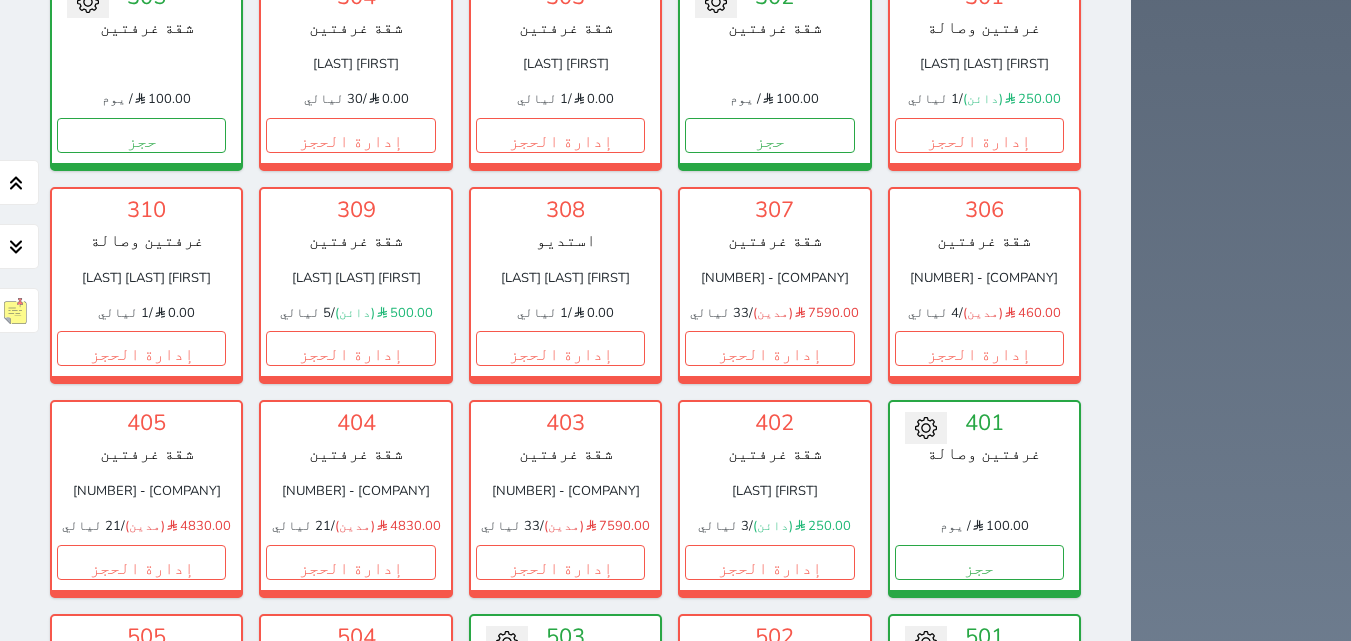 scroll, scrollTop: 1378, scrollLeft: 0, axis: vertical 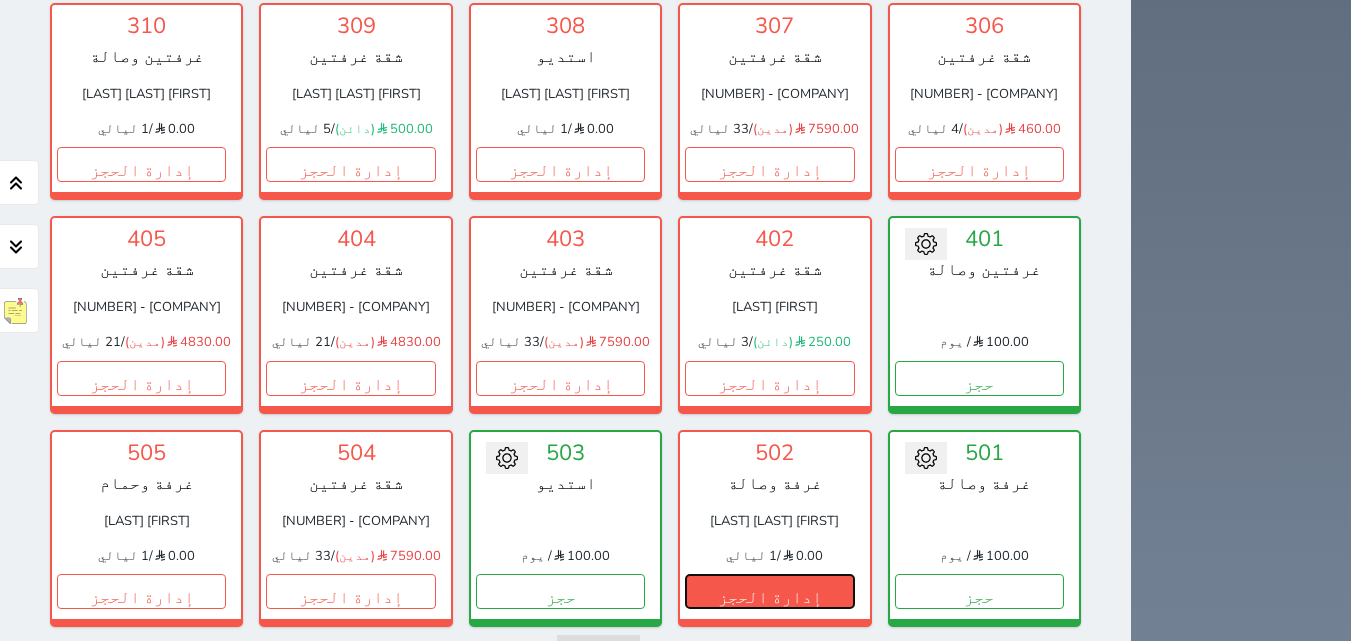click on "إدارة الحجز" at bounding box center (769, 591) 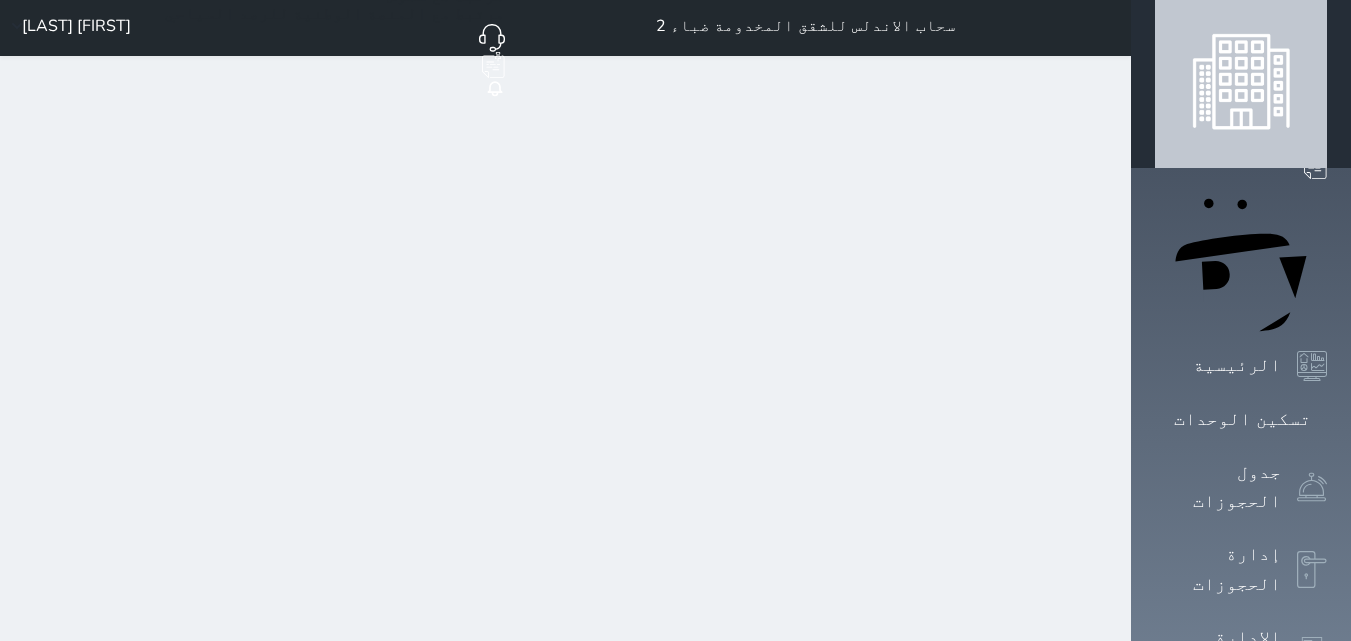 scroll, scrollTop: 0, scrollLeft: 0, axis: both 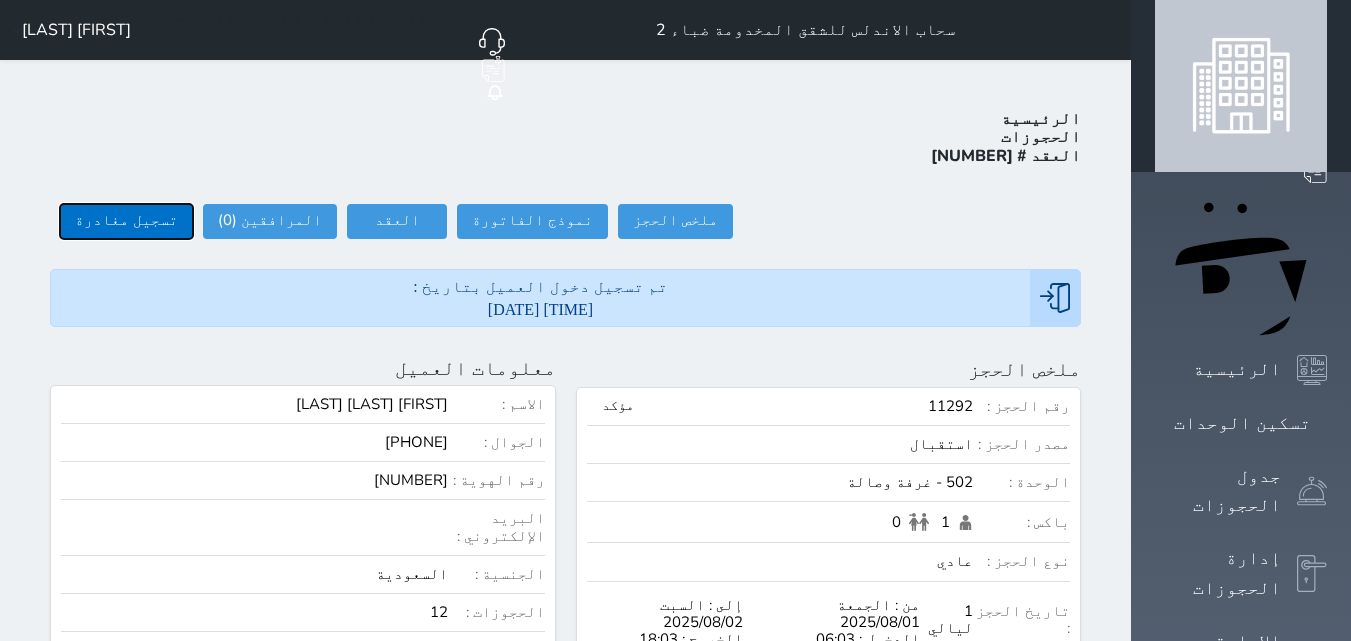 click on "تسجيل مغادرة" at bounding box center [126, 221] 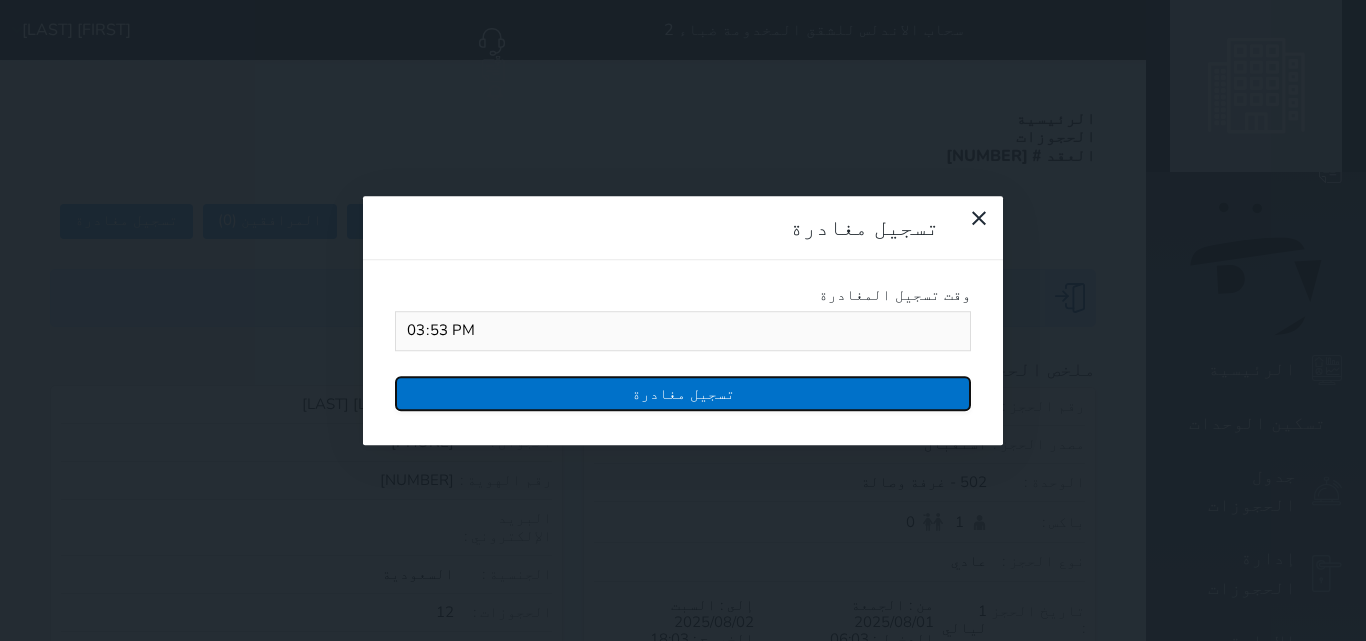 click on "تسجيل مغادرة" at bounding box center (683, 393) 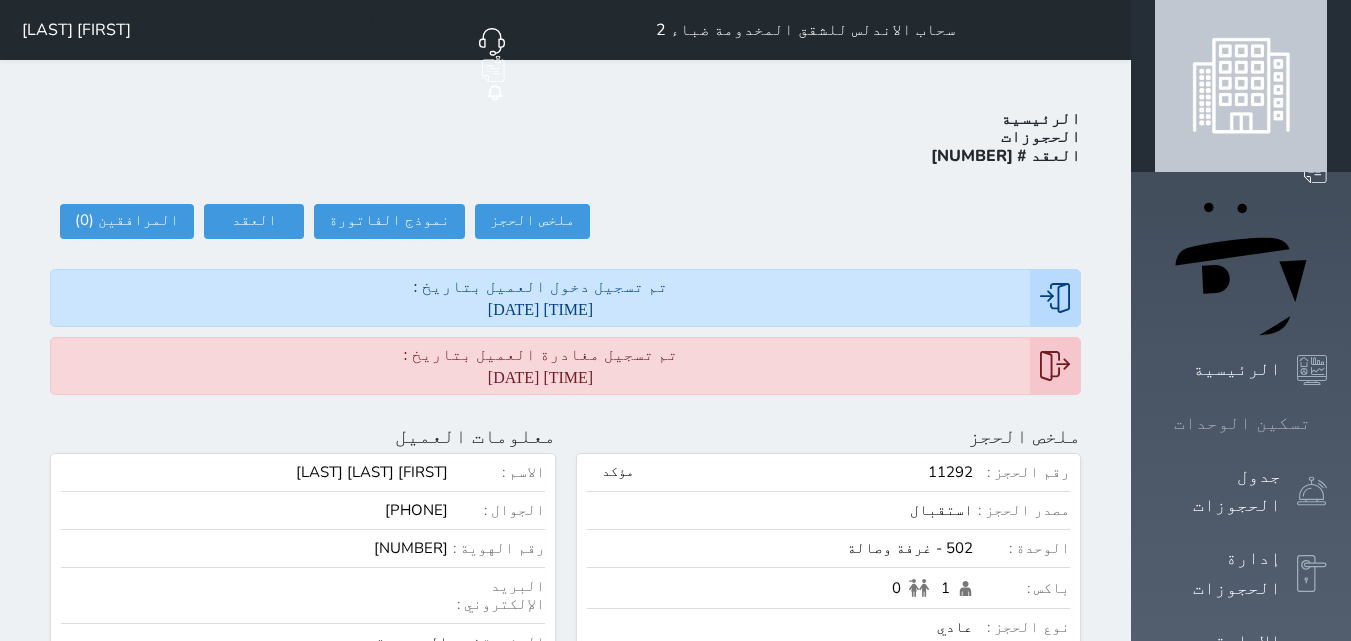 click on "تسكين الوحدات" at bounding box center [1241, 423] 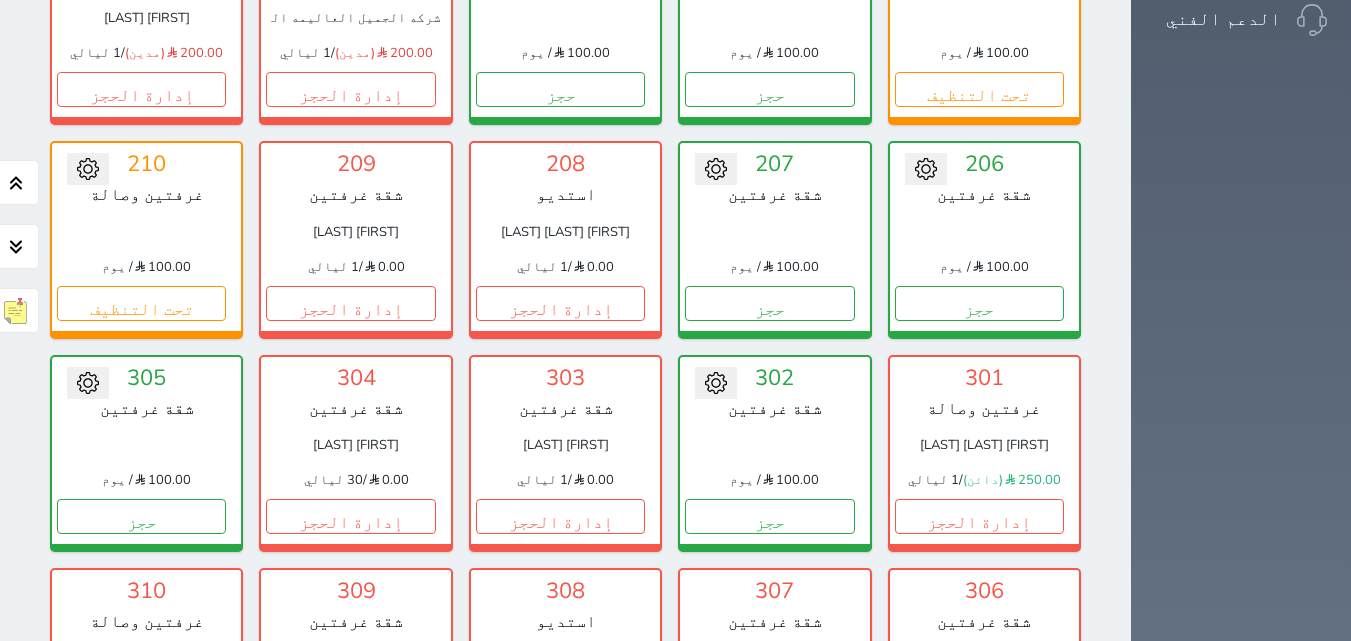 scroll, scrollTop: 778, scrollLeft: 0, axis: vertical 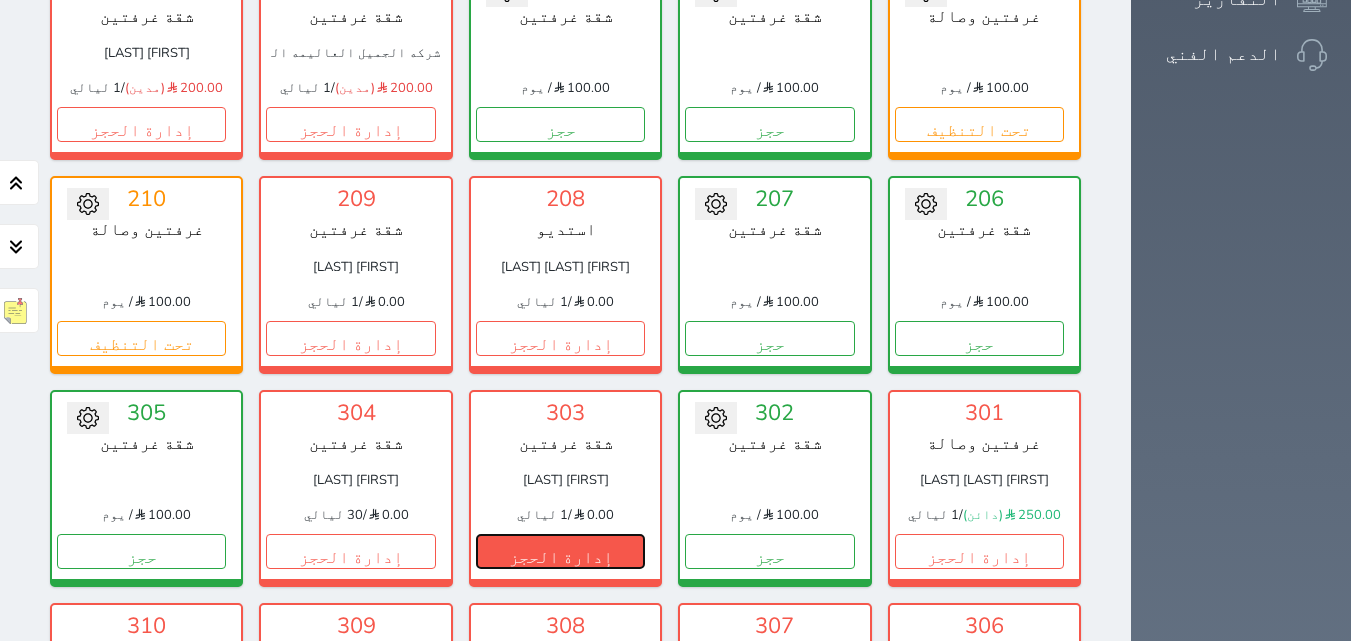 click on "إدارة الحجز" at bounding box center [560, 551] 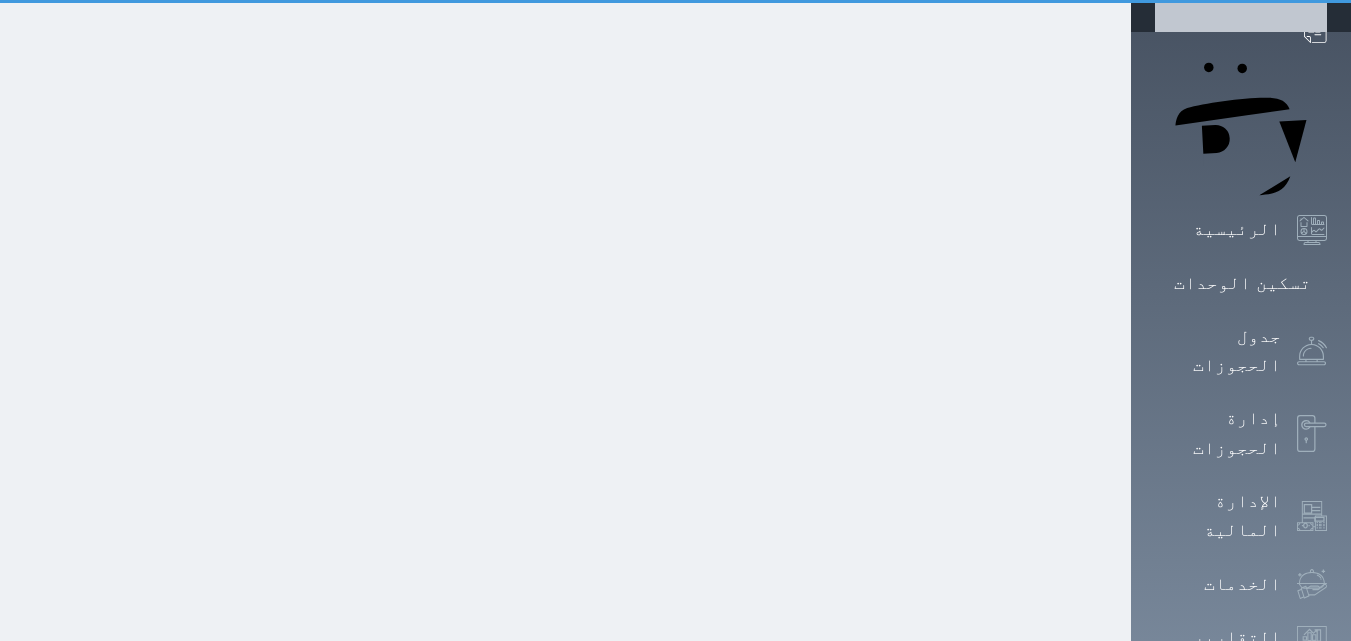 scroll, scrollTop: 0, scrollLeft: 0, axis: both 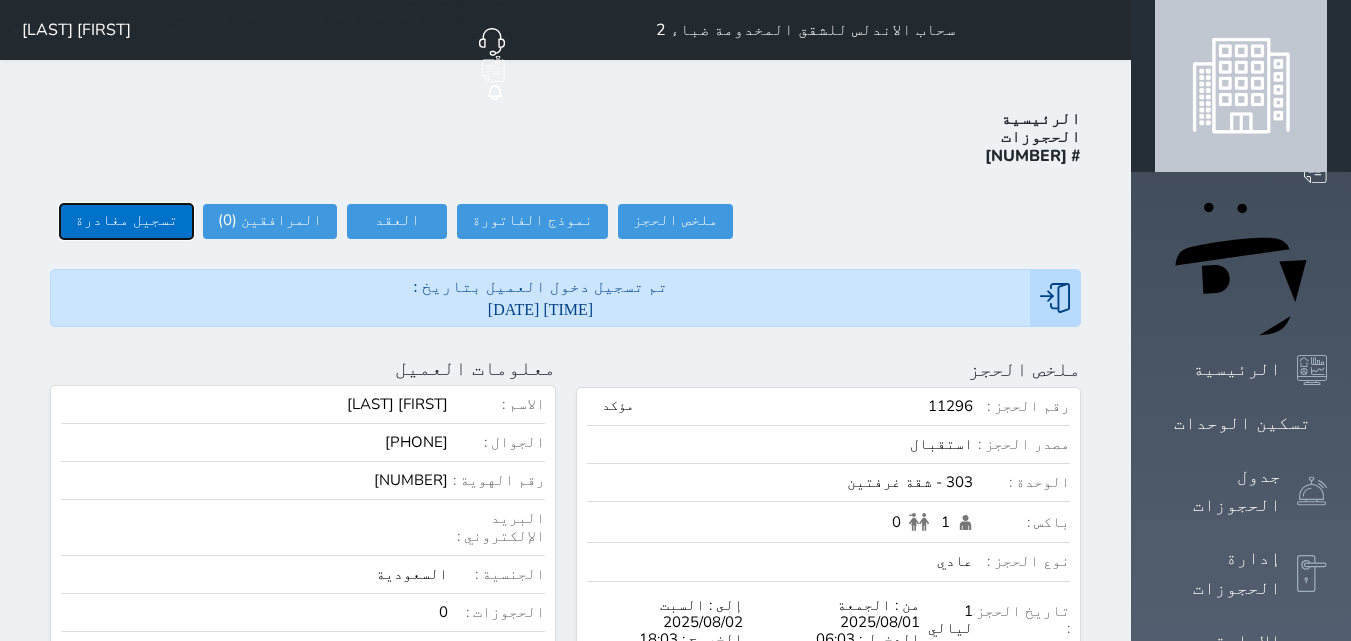click on "تسجيل مغادرة" at bounding box center [126, 221] 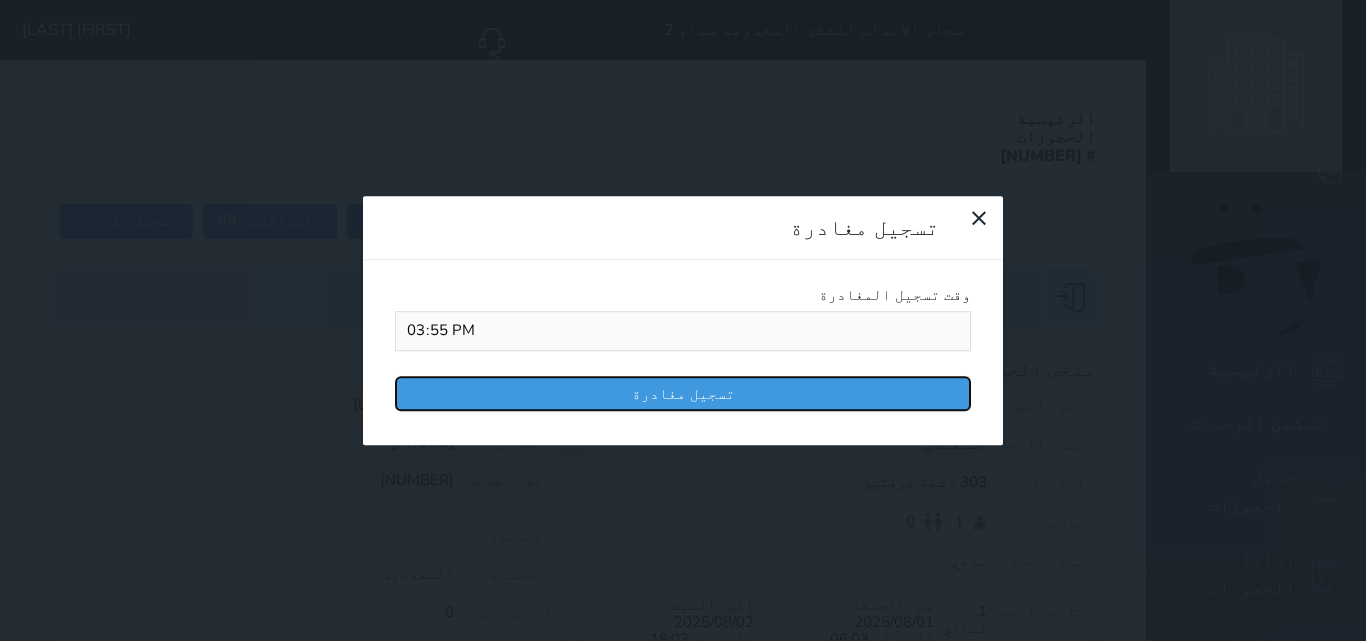 click on "تسجيل مغادرة" at bounding box center (683, 393) 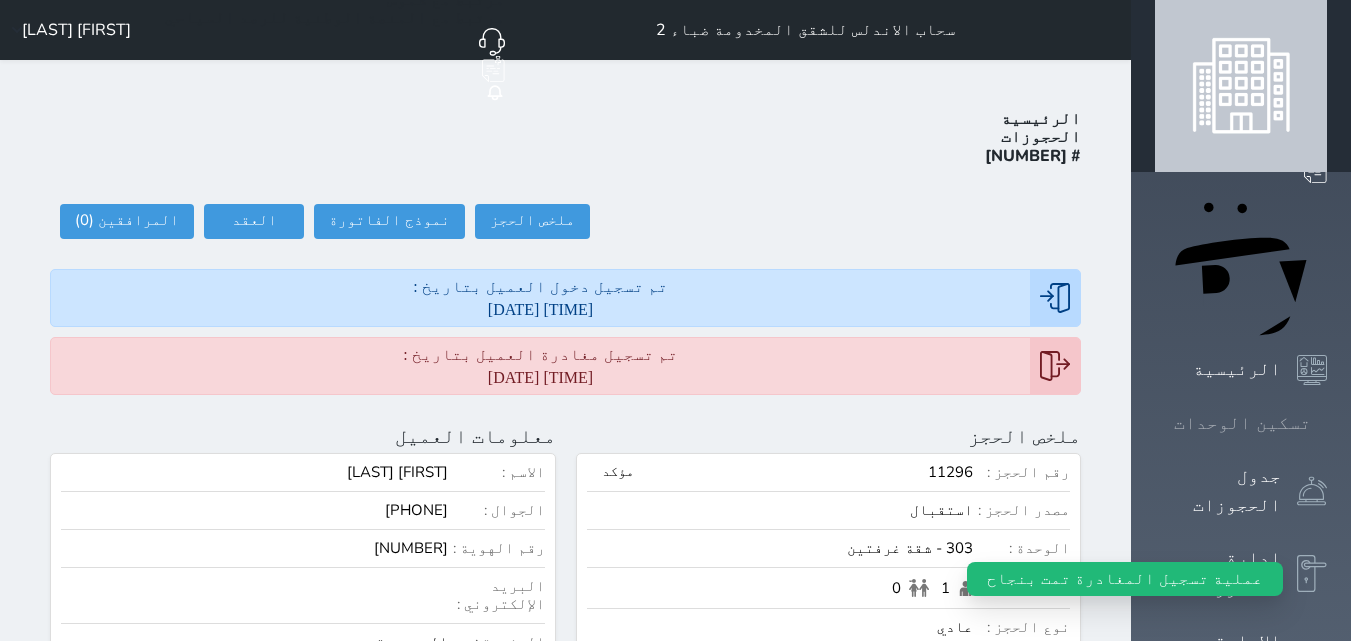 click 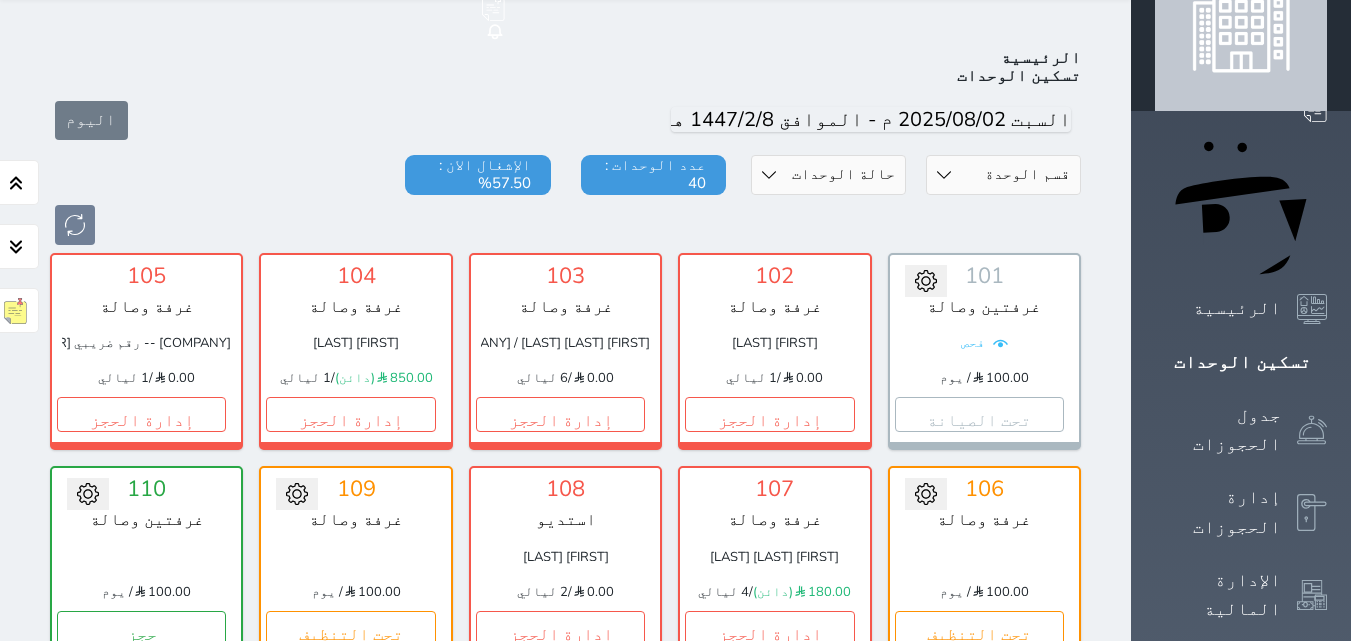 scroll, scrollTop: 78, scrollLeft: 0, axis: vertical 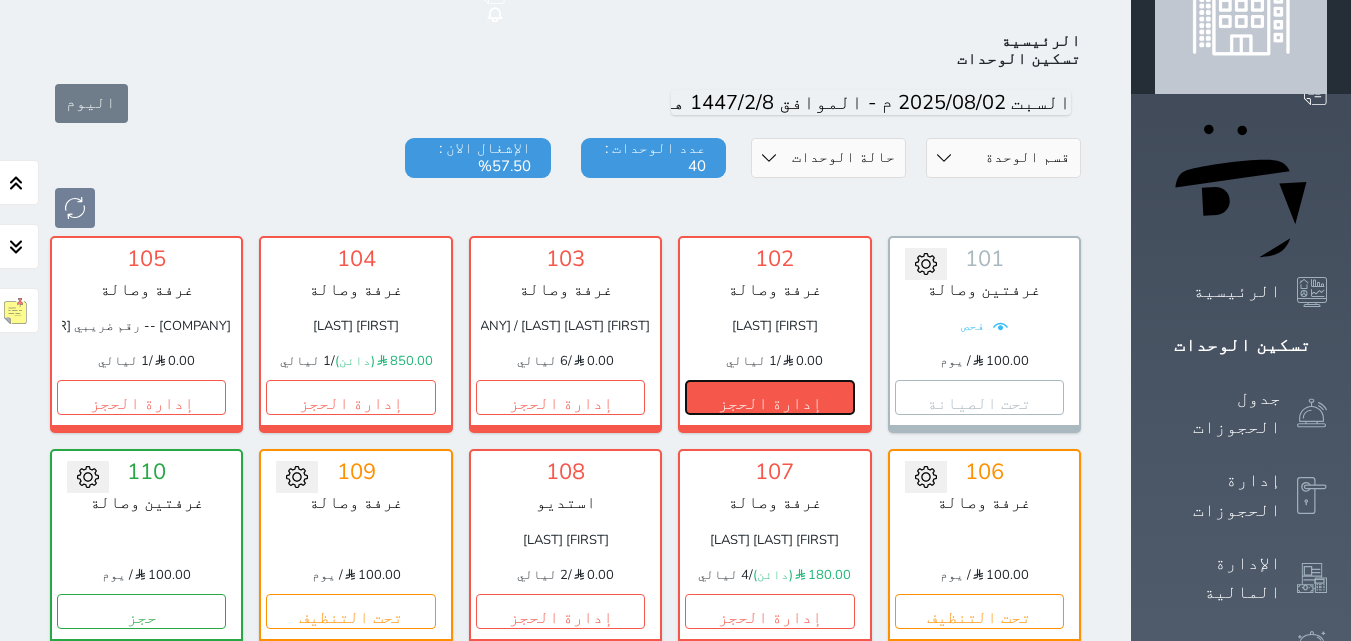click on "إدارة الحجز" at bounding box center (769, 397) 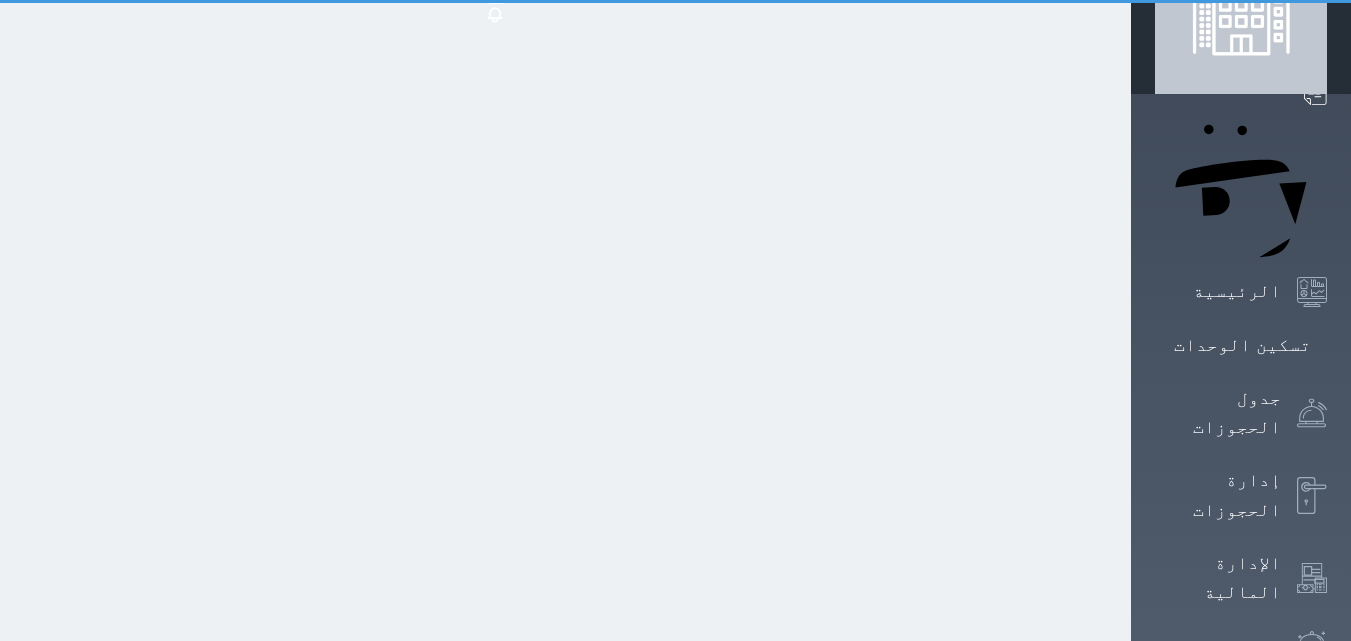 scroll, scrollTop: 0, scrollLeft: 0, axis: both 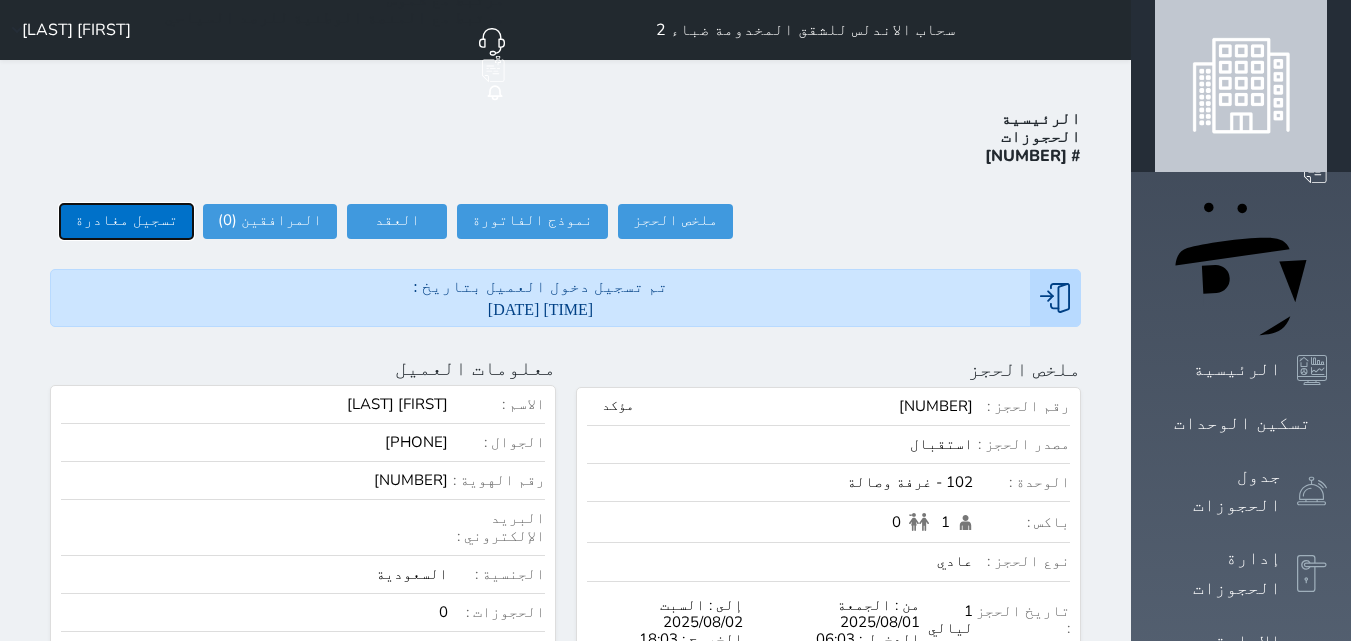 click on "تسجيل مغادرة" at bounding box center [126, 221] 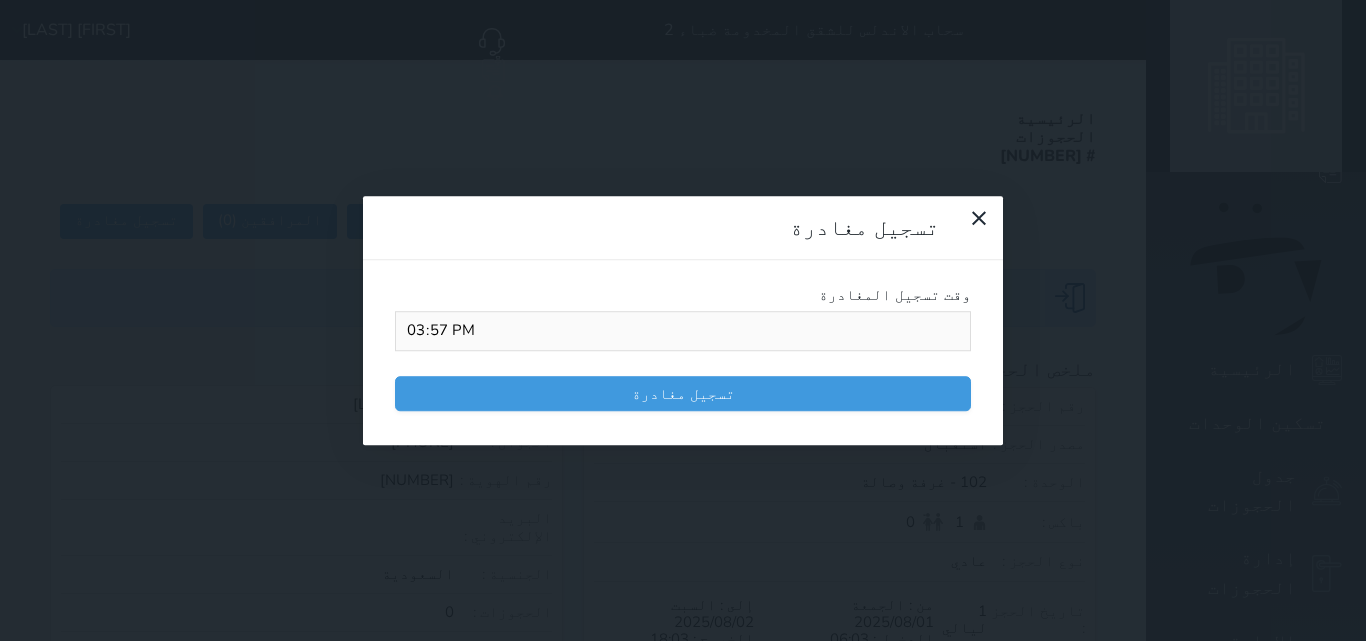 click on "تسجيل مغادرة                       وقت تسجيل المغادرة    [TIME]
تسجيل مغادرة" at bounding box center [683, 320] 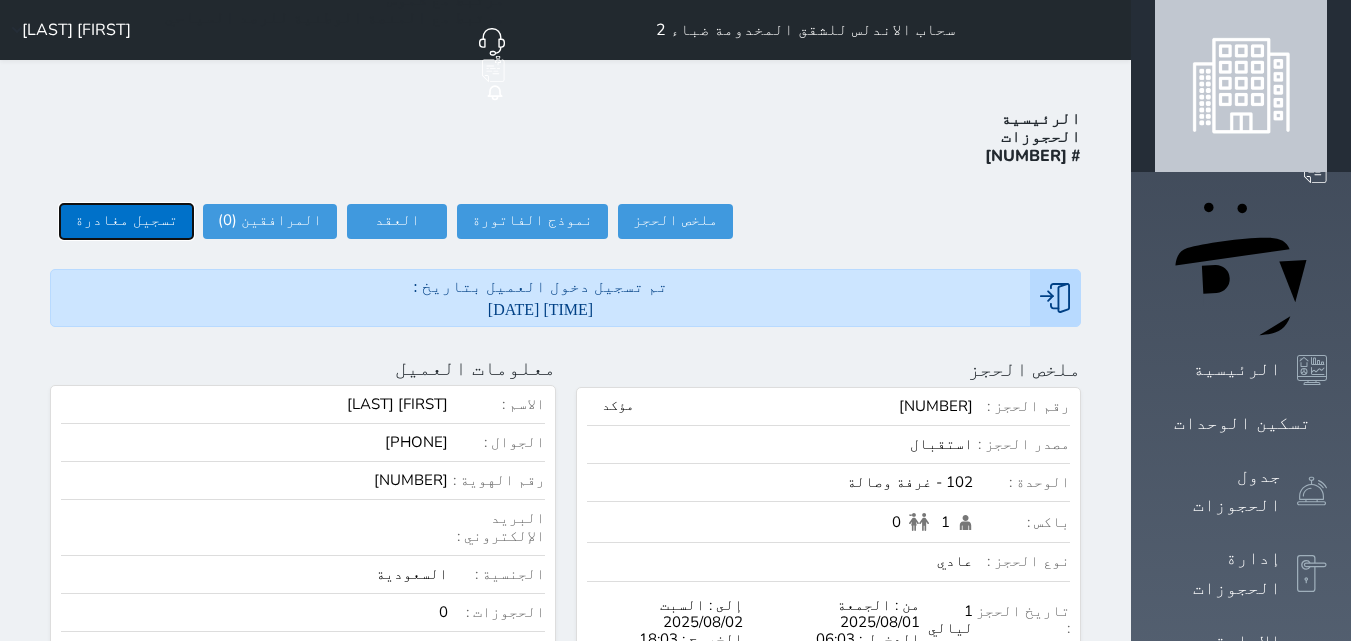 click on "تسجيل مغادرة" at bounding box center (126, 221) 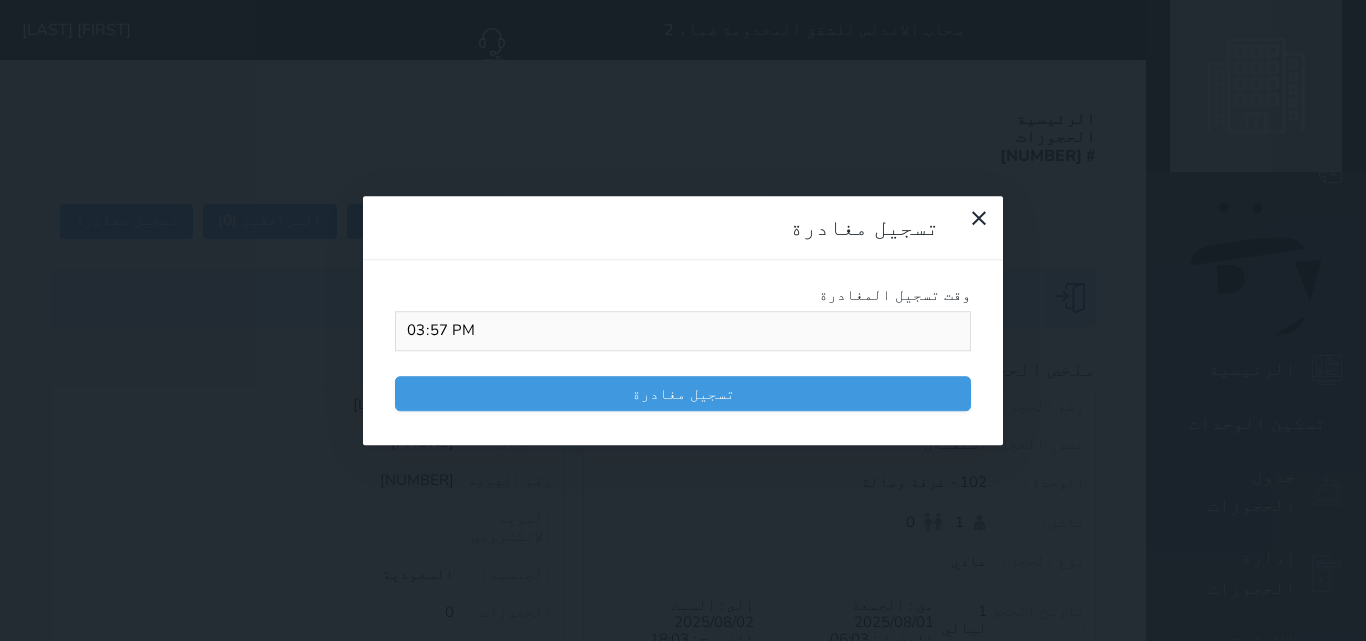 click on "تسجيل مغادرة                       وقت تسجيل المغادرة    [TIME]
تسجيل مغادرة" at bounding box center (683, 320) 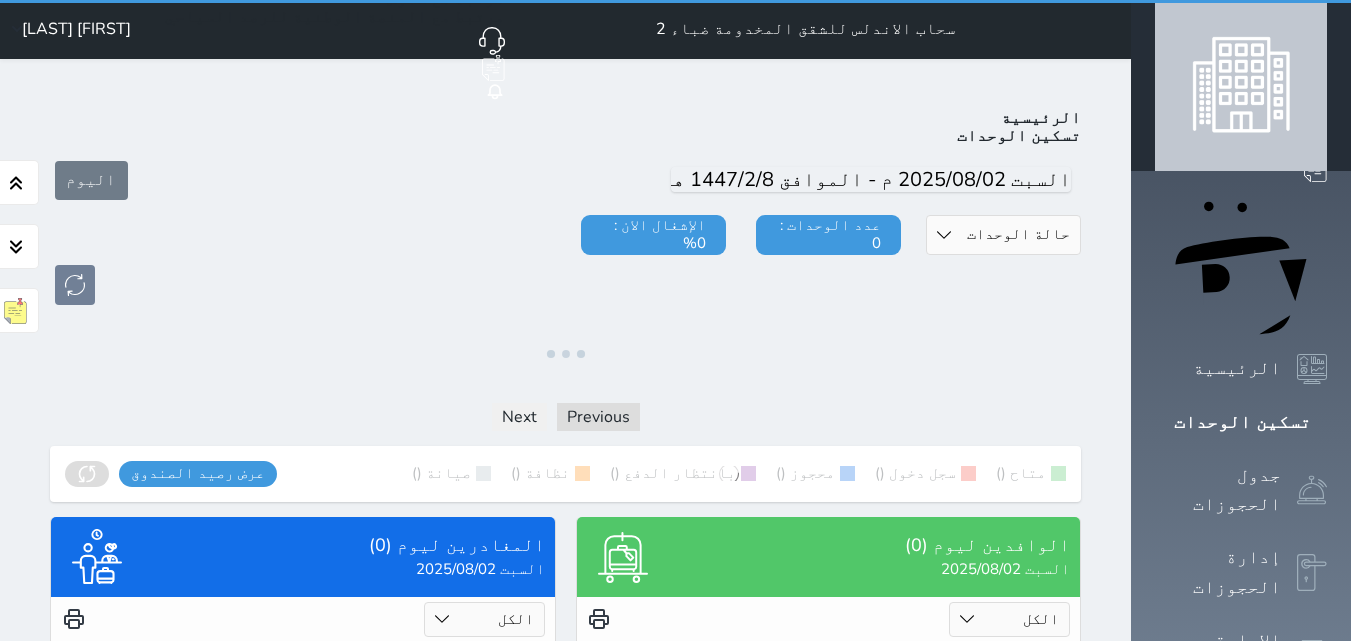 scroll, scrollTop: 0, scrollLeft: 0, axis: both 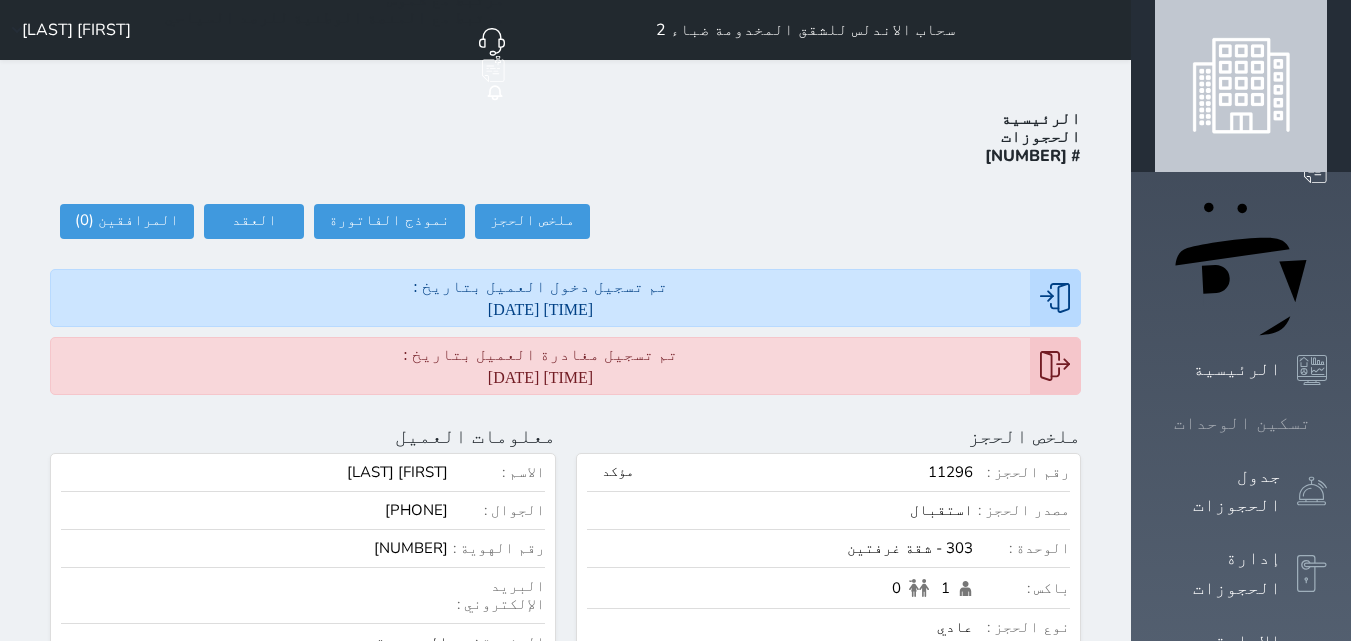 click at bounding box center (1327, 423) 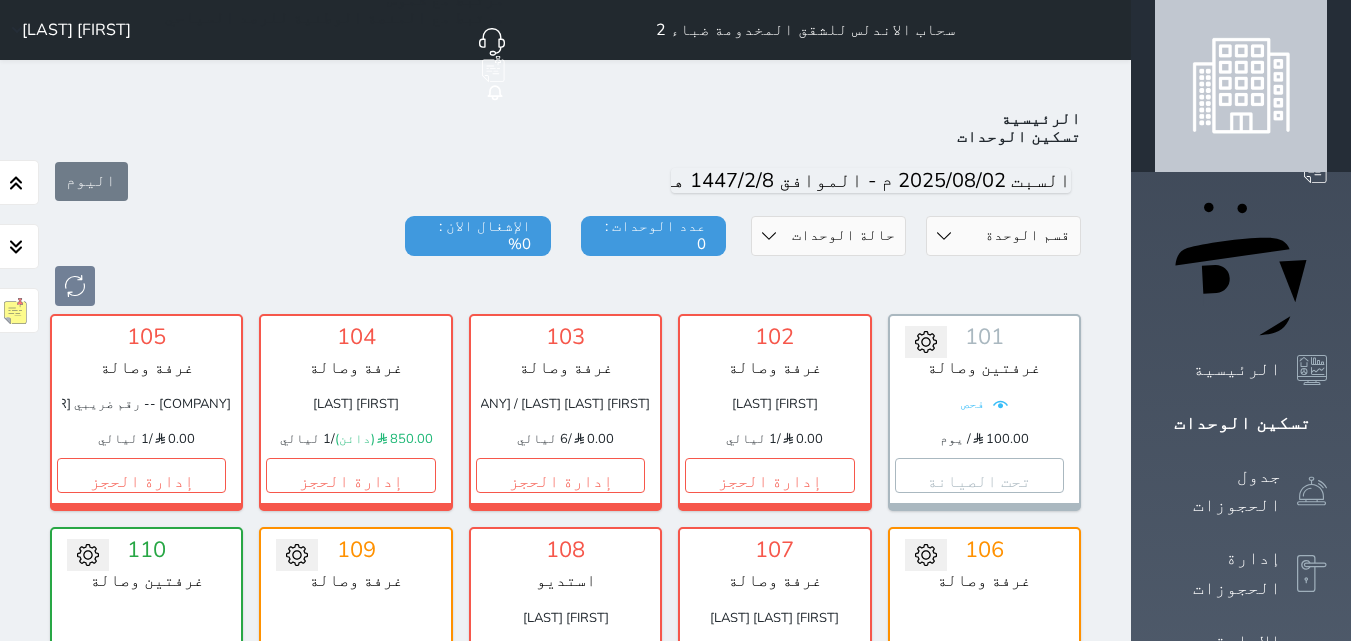 scroll, scrollTop: 78, scrollLeft: 0, axis: vertical 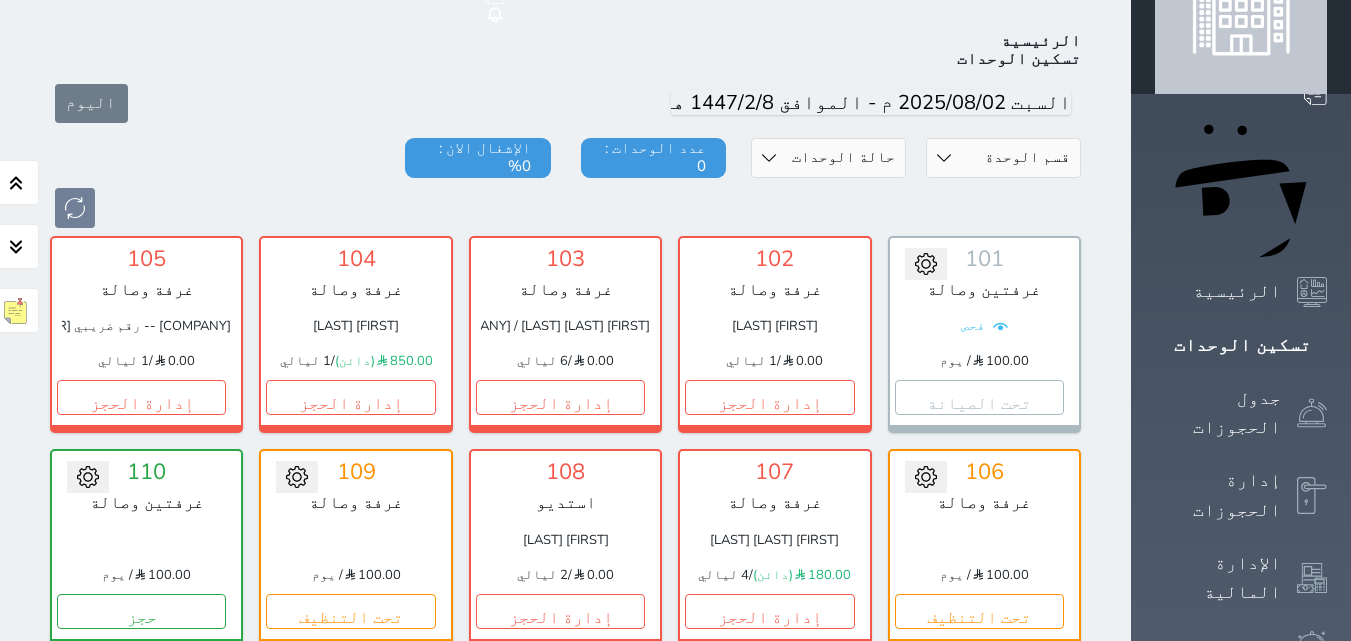 click 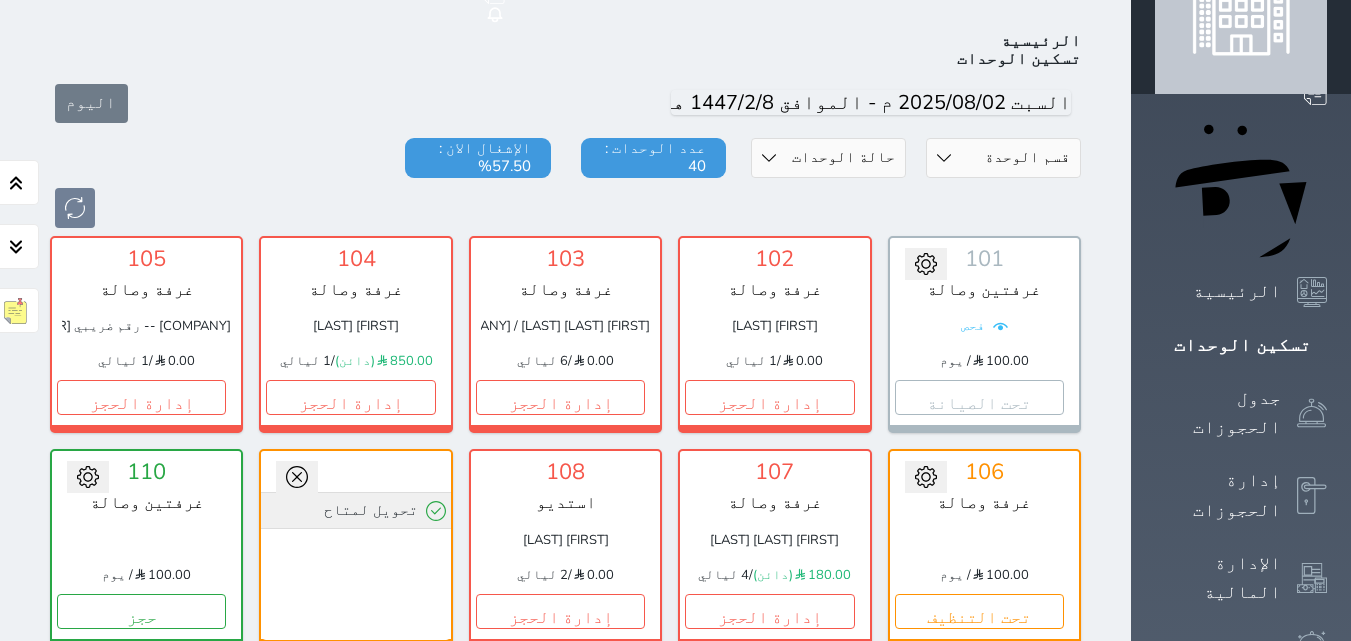click on "تحويل لمتاح" at bounding box center [355, 510] 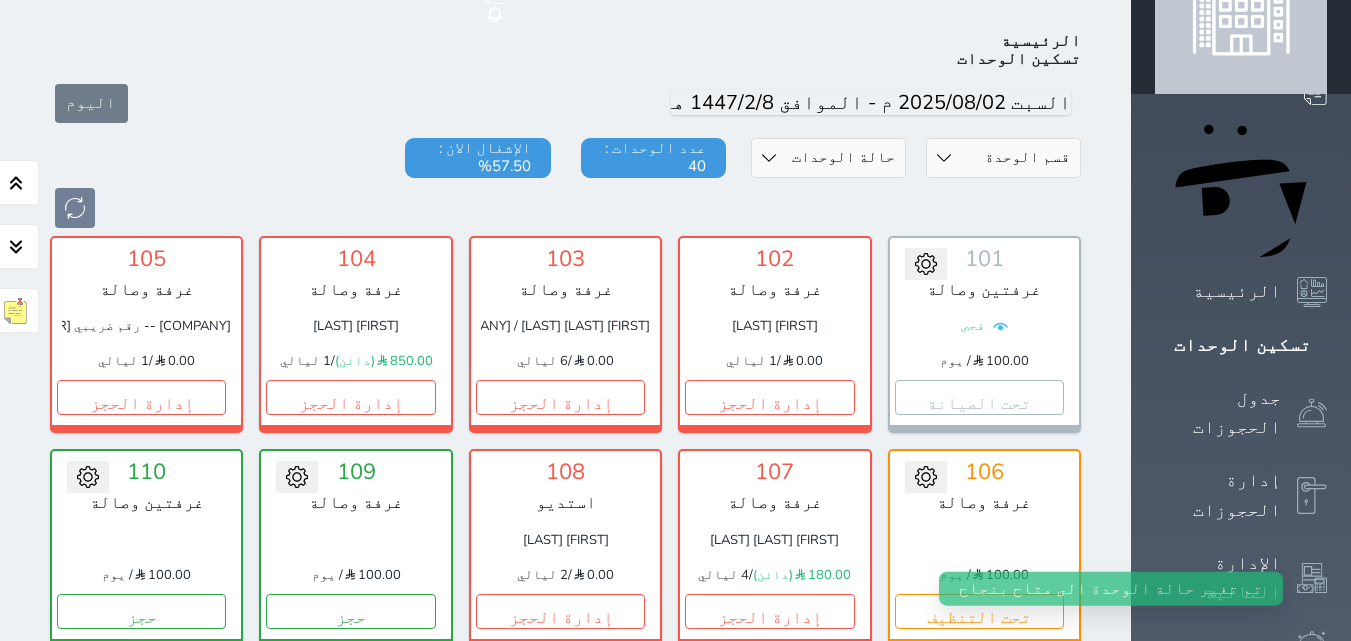 click on "تحويل لتحت الصيانة
تحويل لتحت التنظيف
[NUMBER] [NAME]
[PRICE]
/ يوم       حجز" at bounding box center [355, 547] 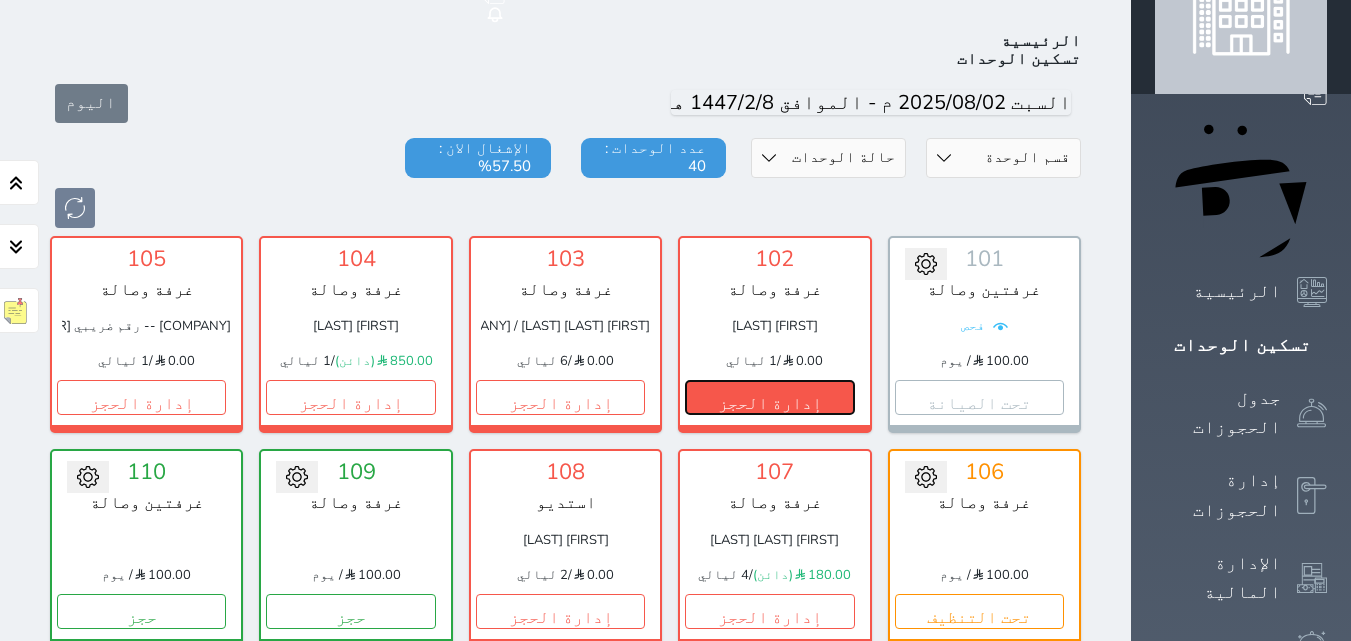 click on "إدارة الحجز" at bounding box center [769, 397] 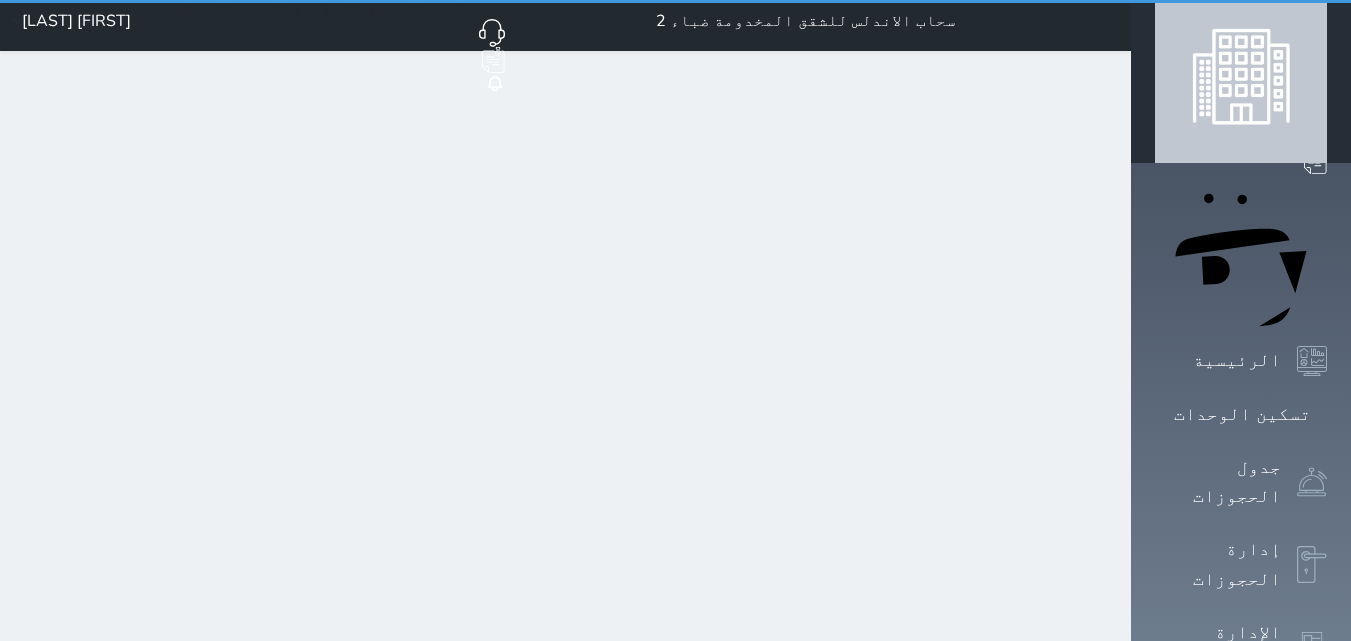 scroll, scrollTop: 0, scrollLeft: 0, axis: both 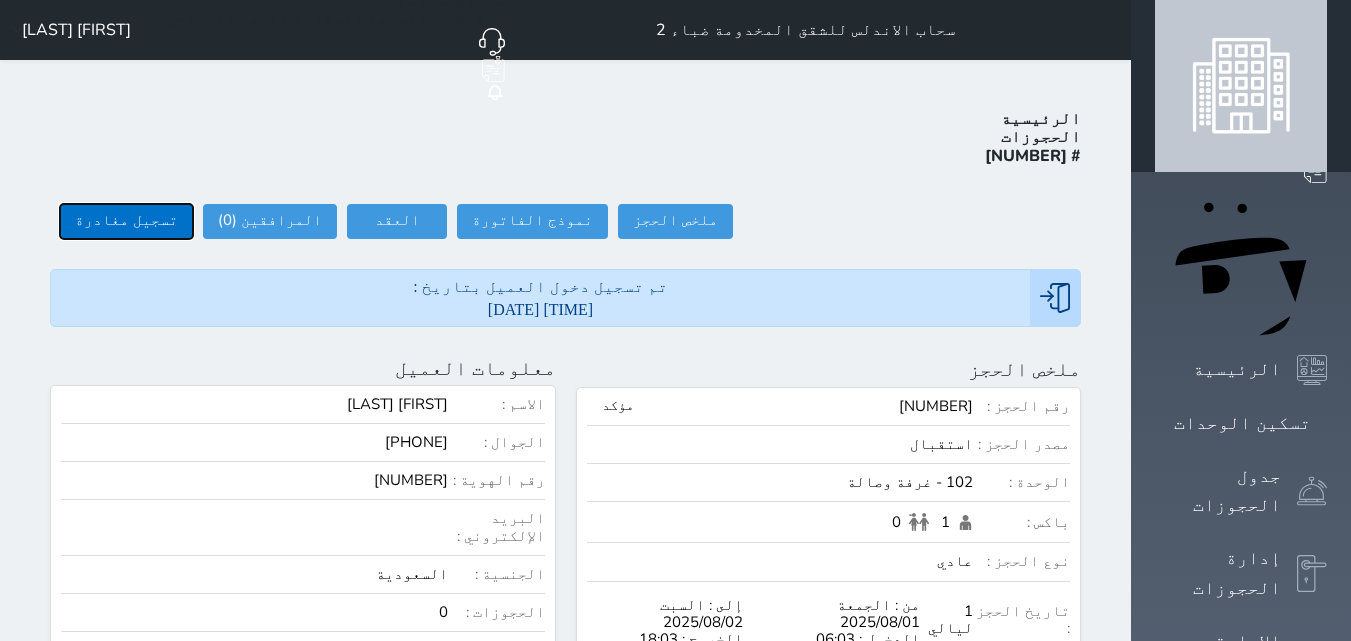 click on "تسجيل مغادرة" at bounding box center (126, 221) 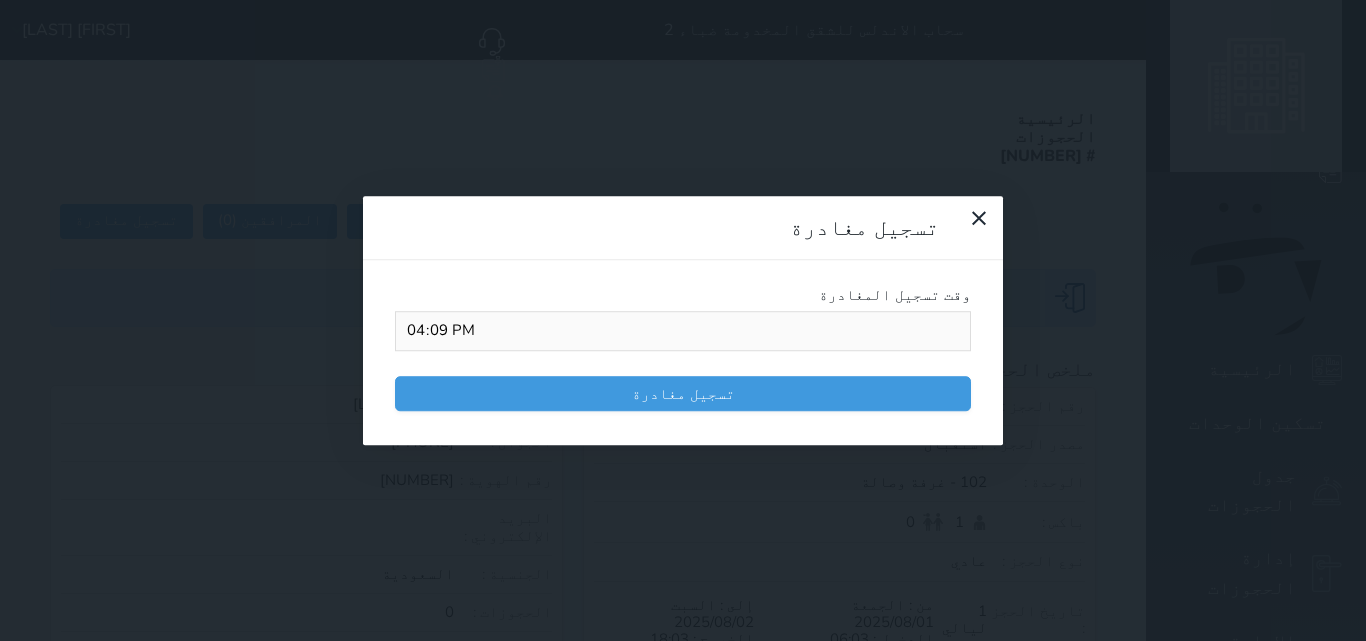 click on "تسجيل مغادرة" at bounding box center (683, 393) 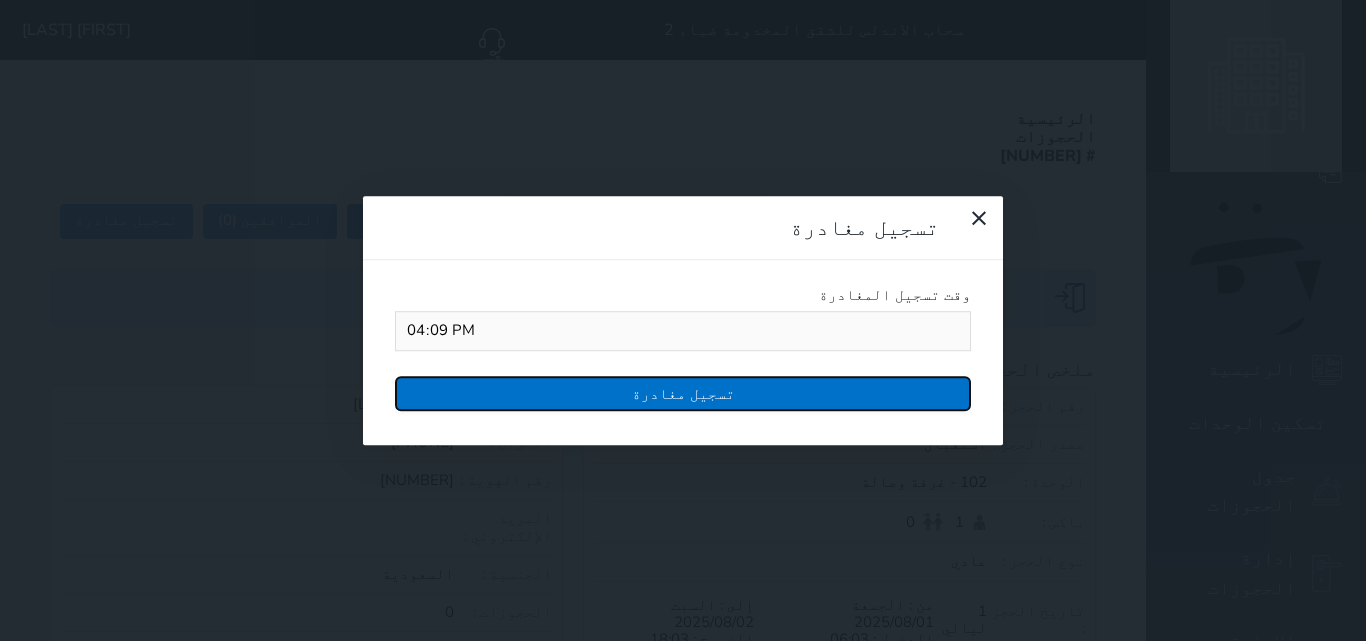 click on "تسجيل مغادرة" at bounding box center (683, 393) 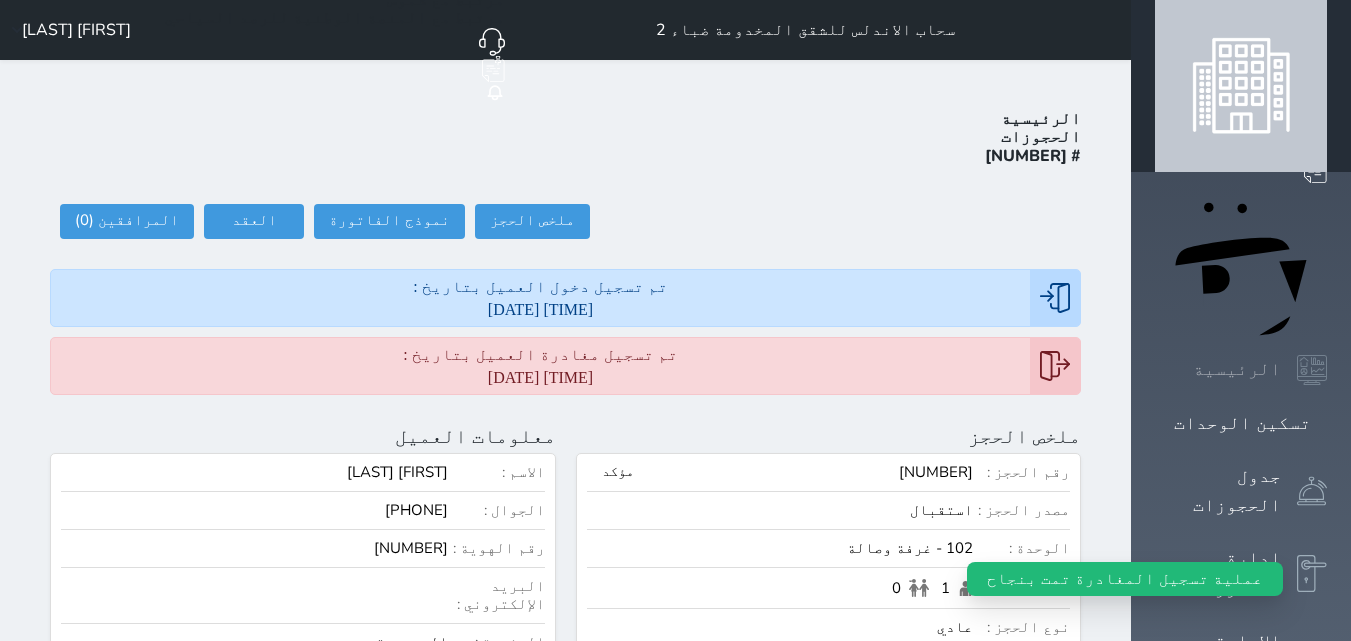 click 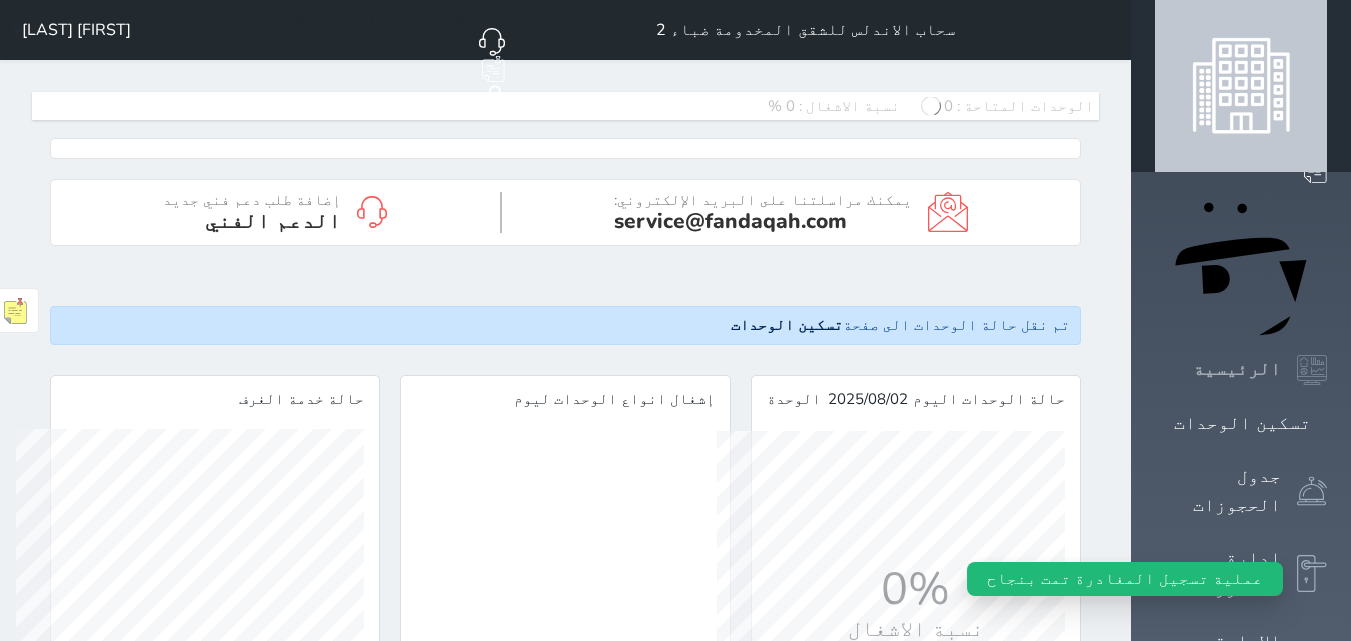 scroll, scrollTop: 999652, scrollLeft: 999652, axis: both 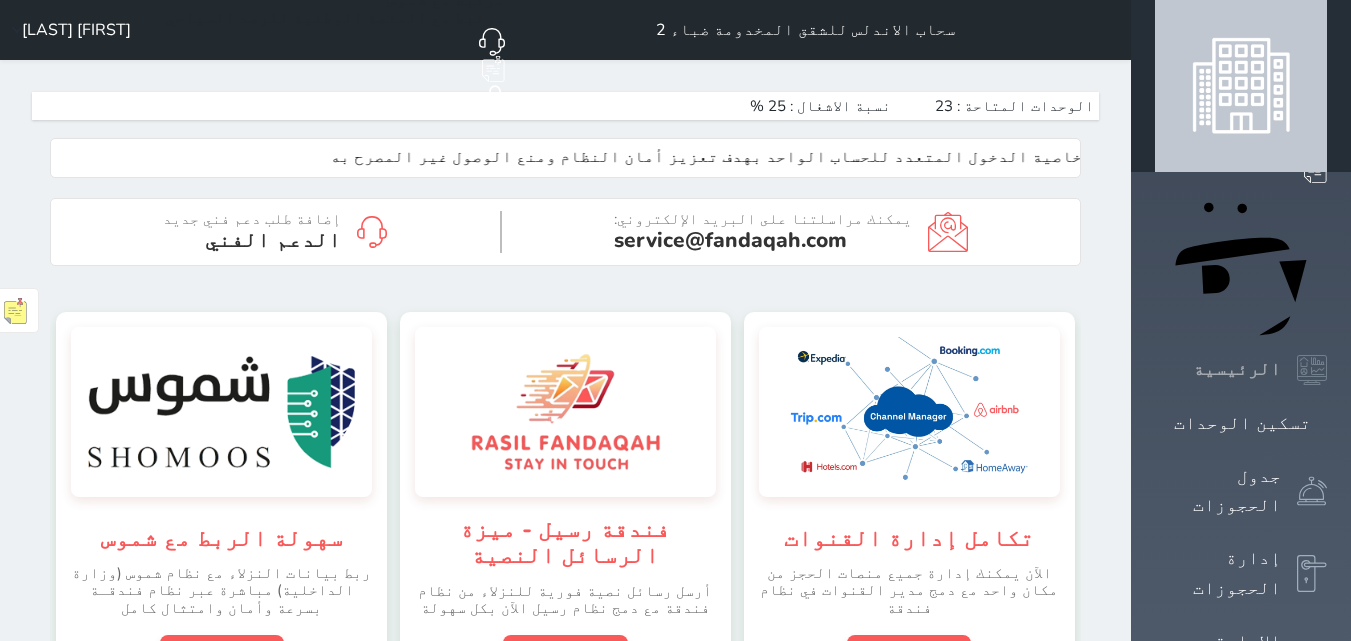 click on "الرئيسية" at bounding box center [1241, 370] 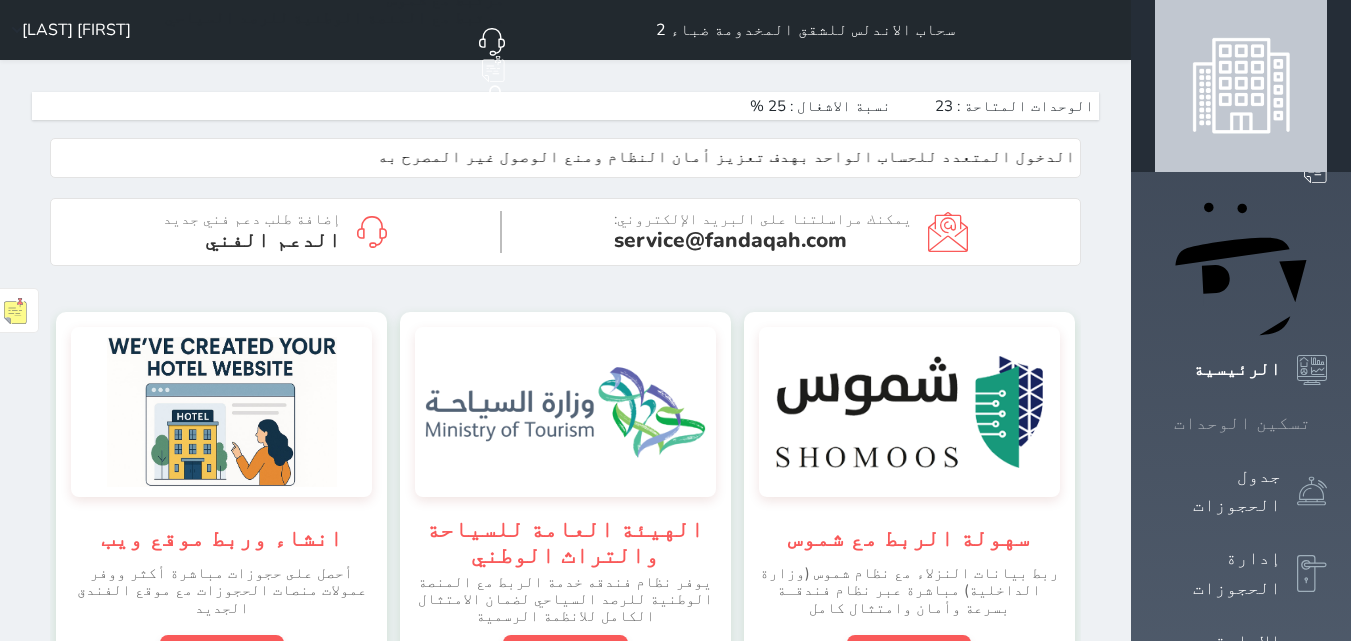 click on "تسكين الوحدات" at bounding box center [1242, 423] 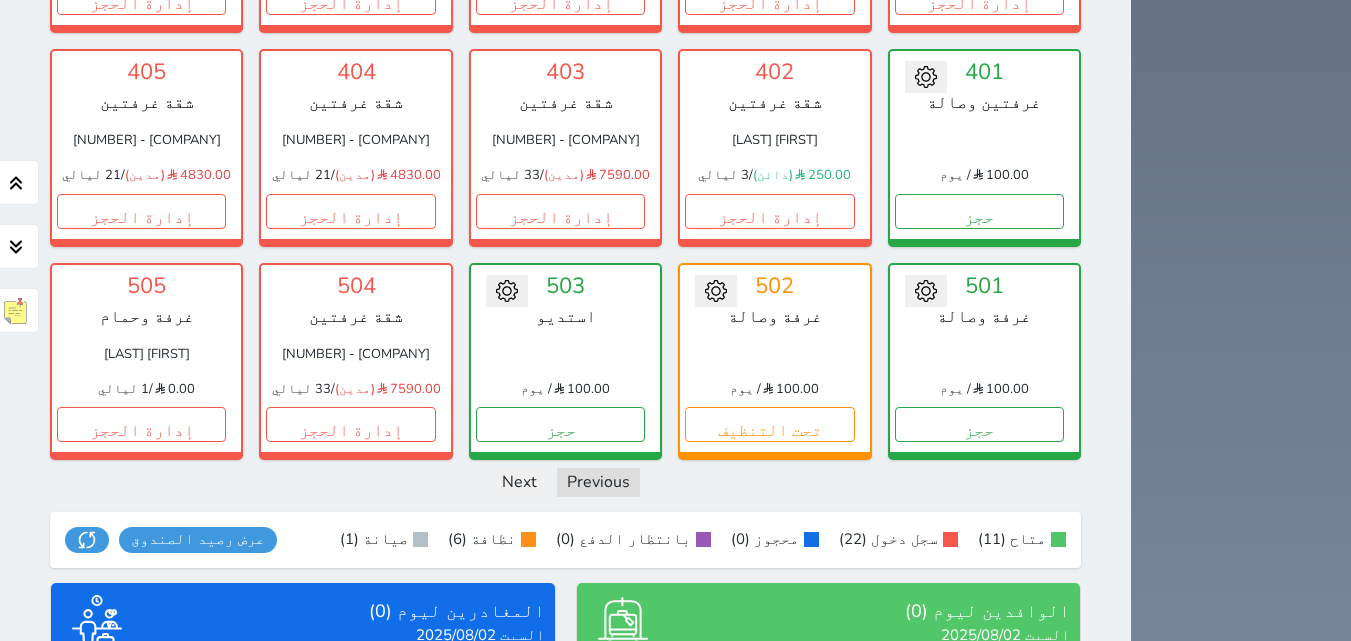 scroll, scrollTop: 1553, scrollLeft: 0, axis: vertical 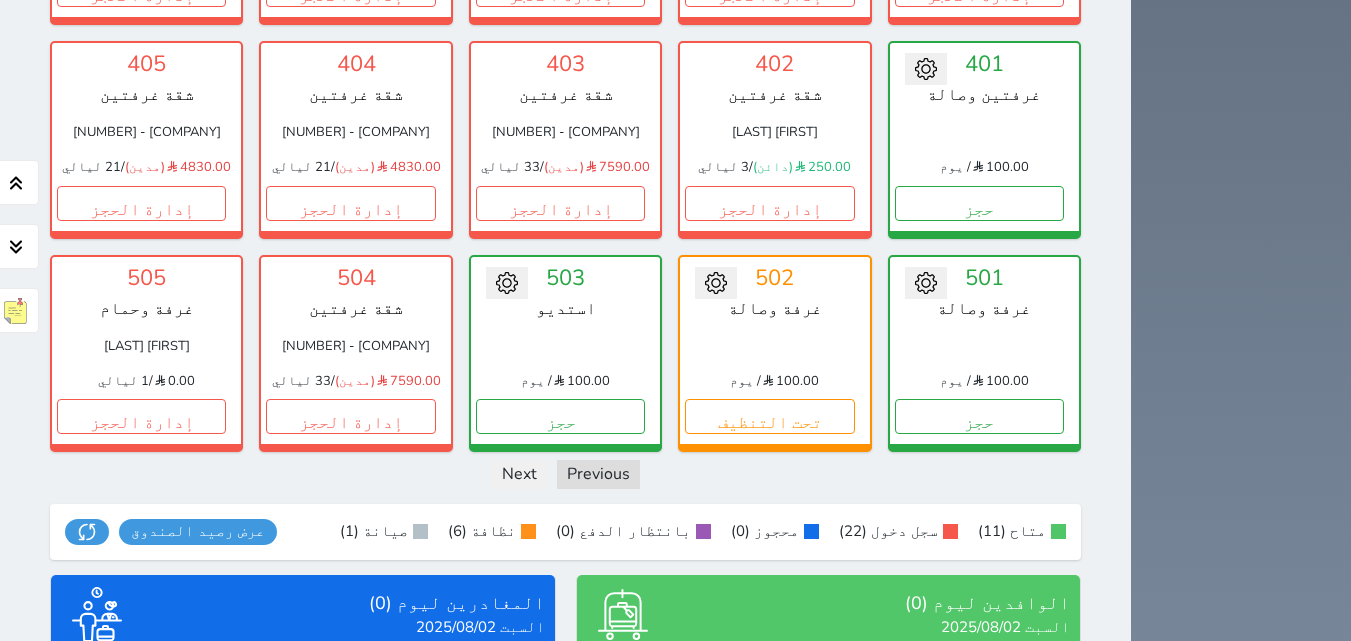 click on "عرض الوافدين" at bounding box center (828, 794) 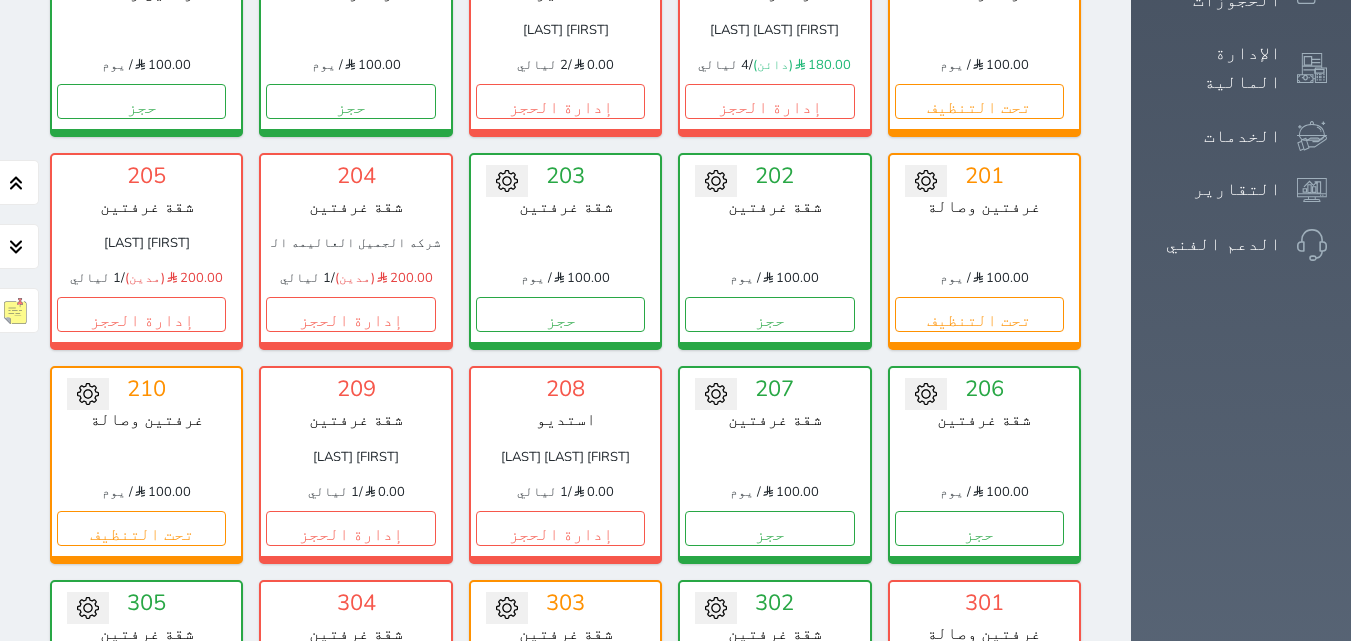 scroll, scrollTop: 553, scrollLeft: 0, axis: vertical 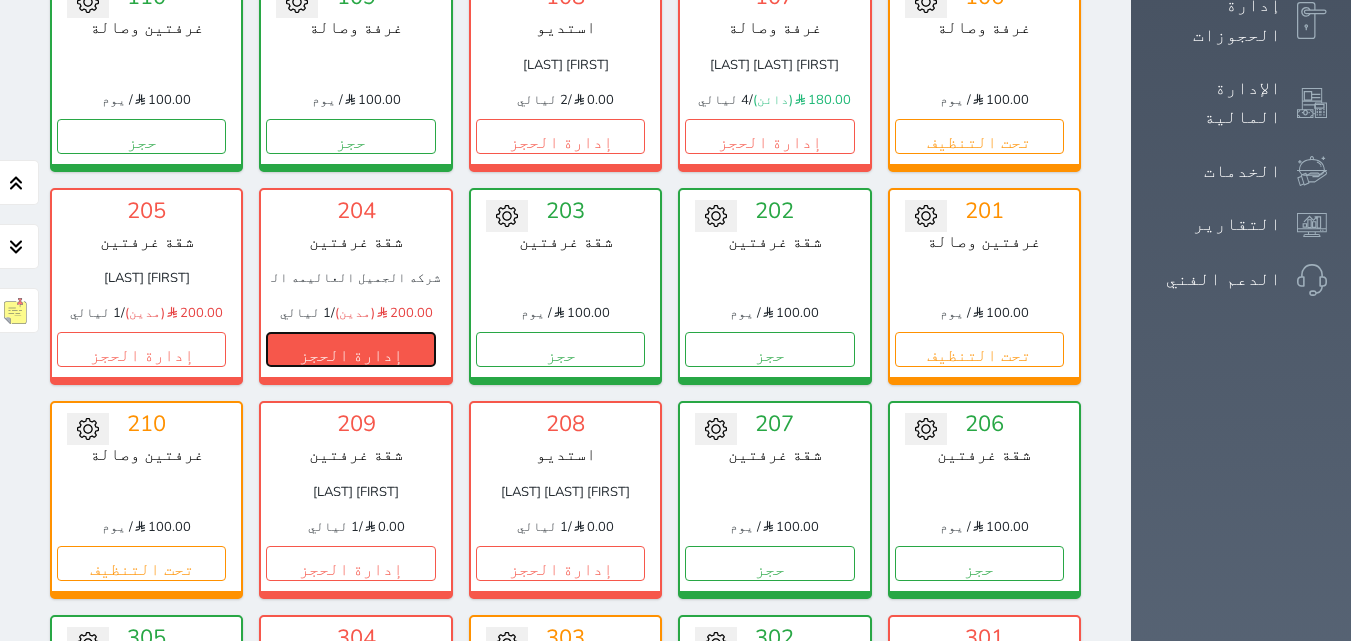 click on "إدارة الحجز" at bounding box center (350, 349) 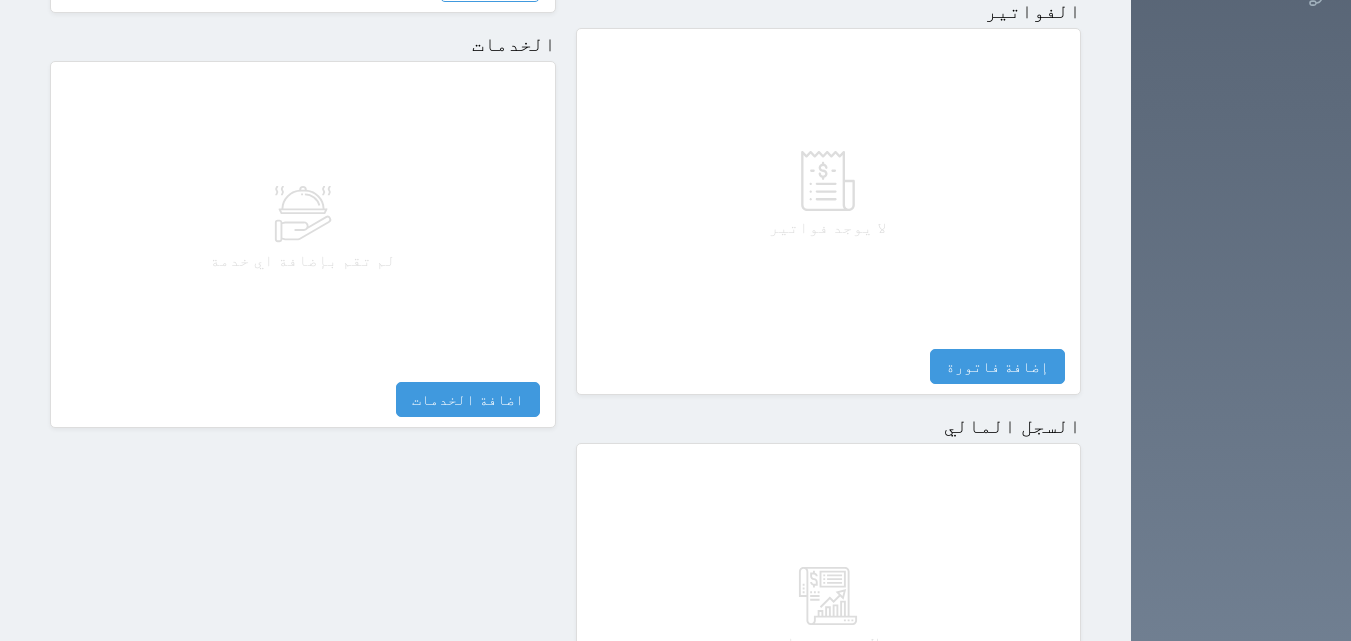 scroll, scrollTop: 1100, scrollLeft: 0, axis: vertical 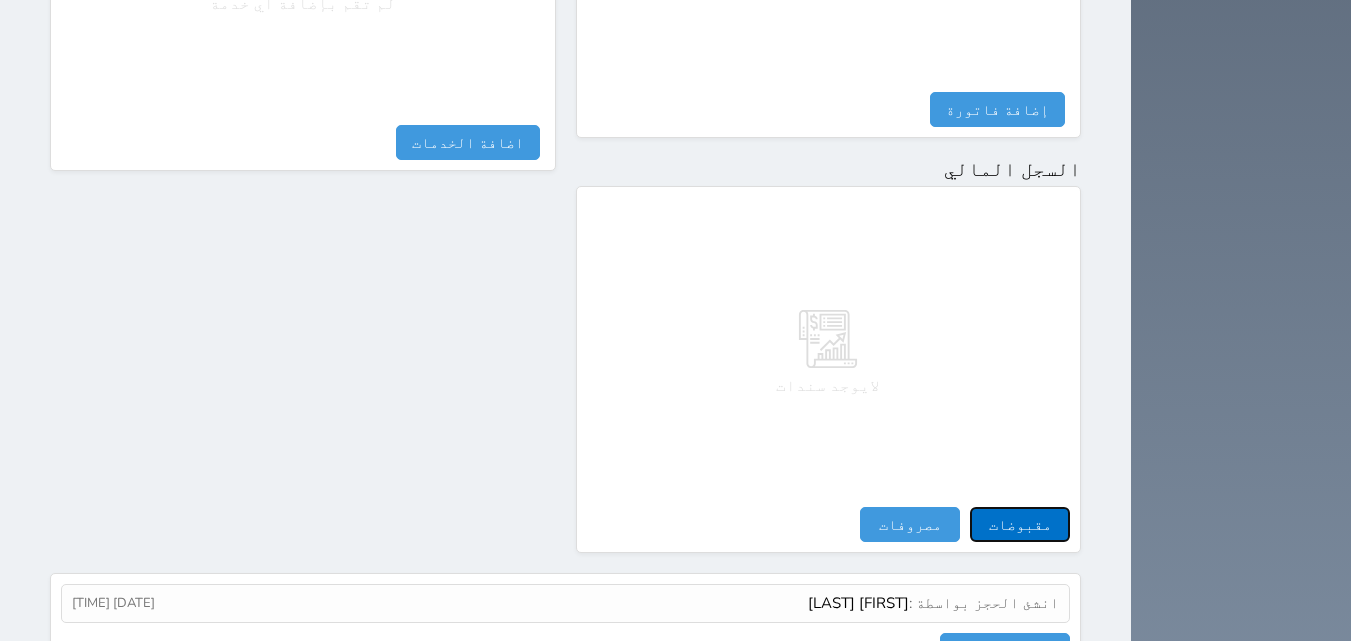 click on "مقبوضات" at bounding box center [1020, 524] 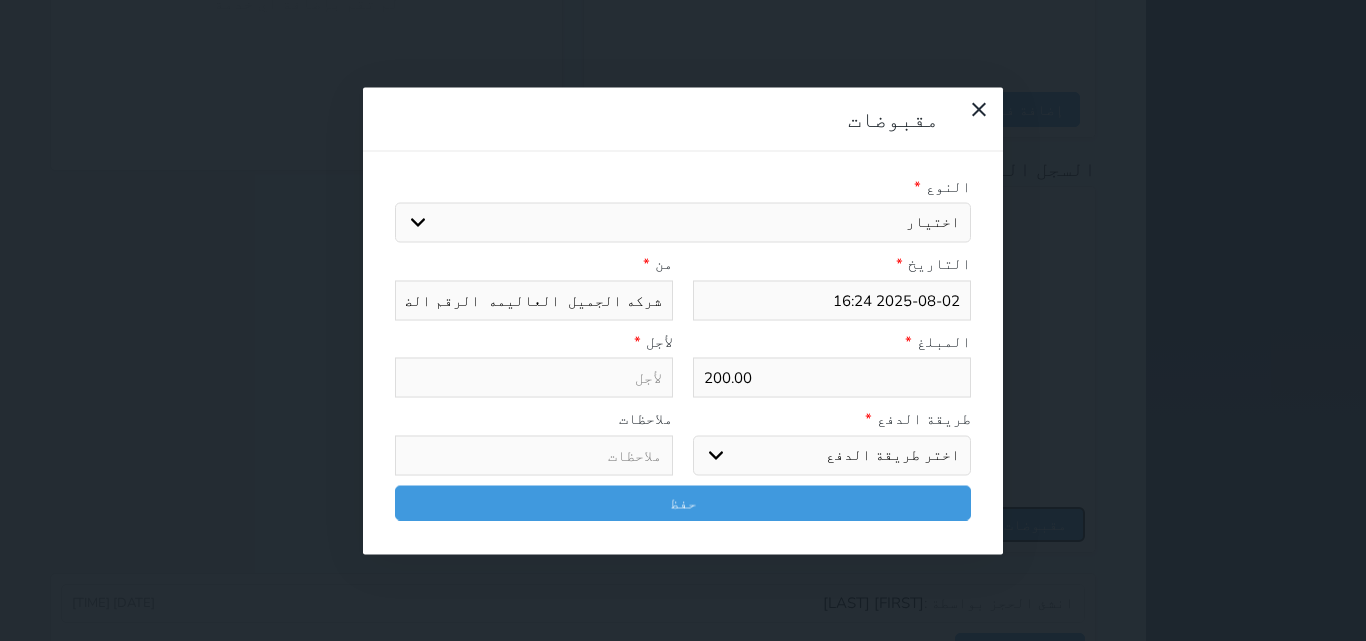 select 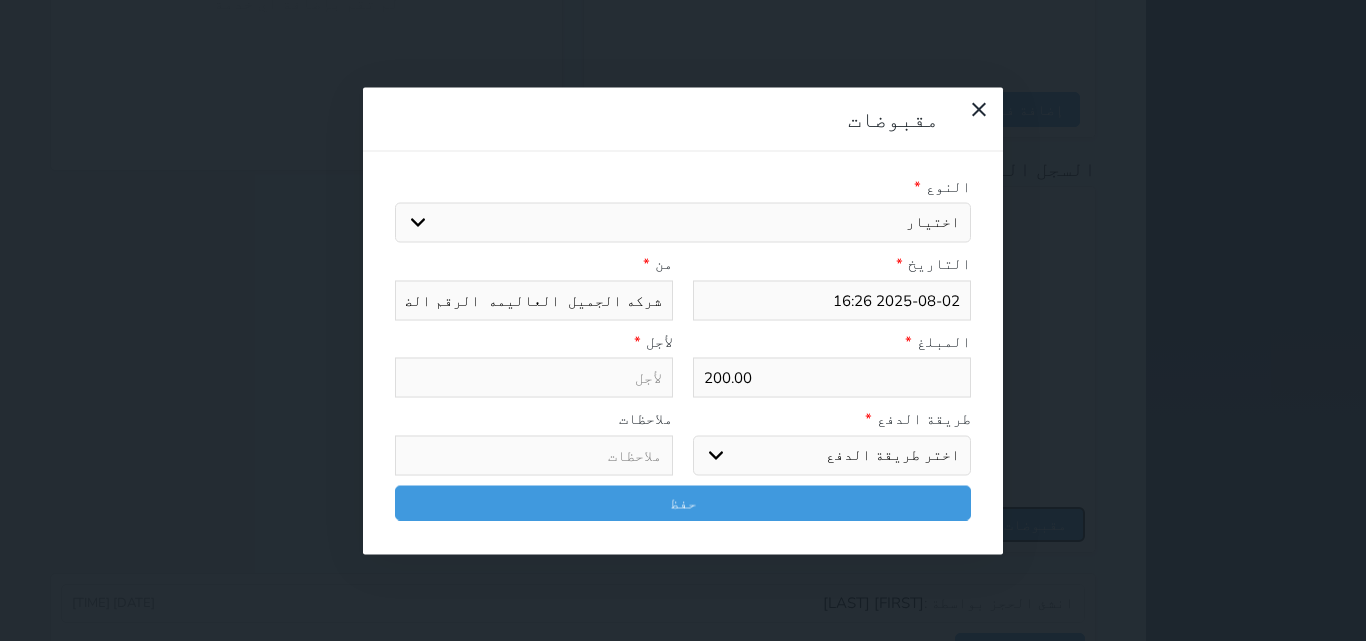 select 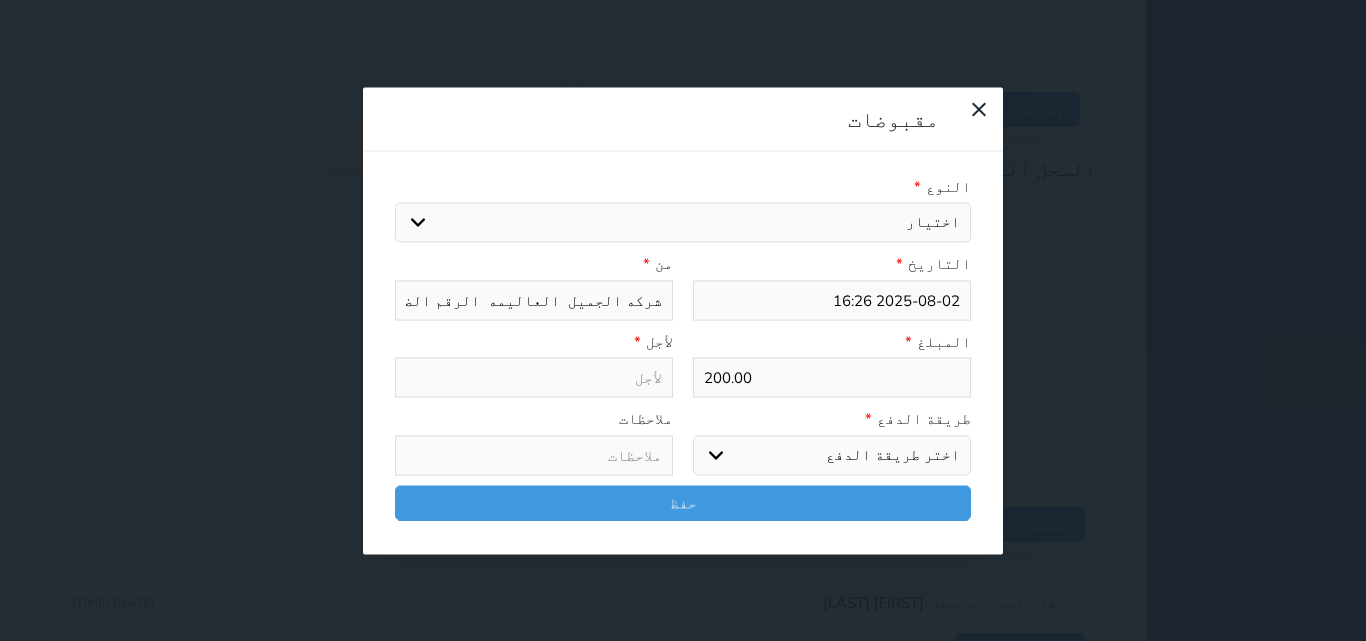 click on "النوع  *" at bounding box center [683, 186] 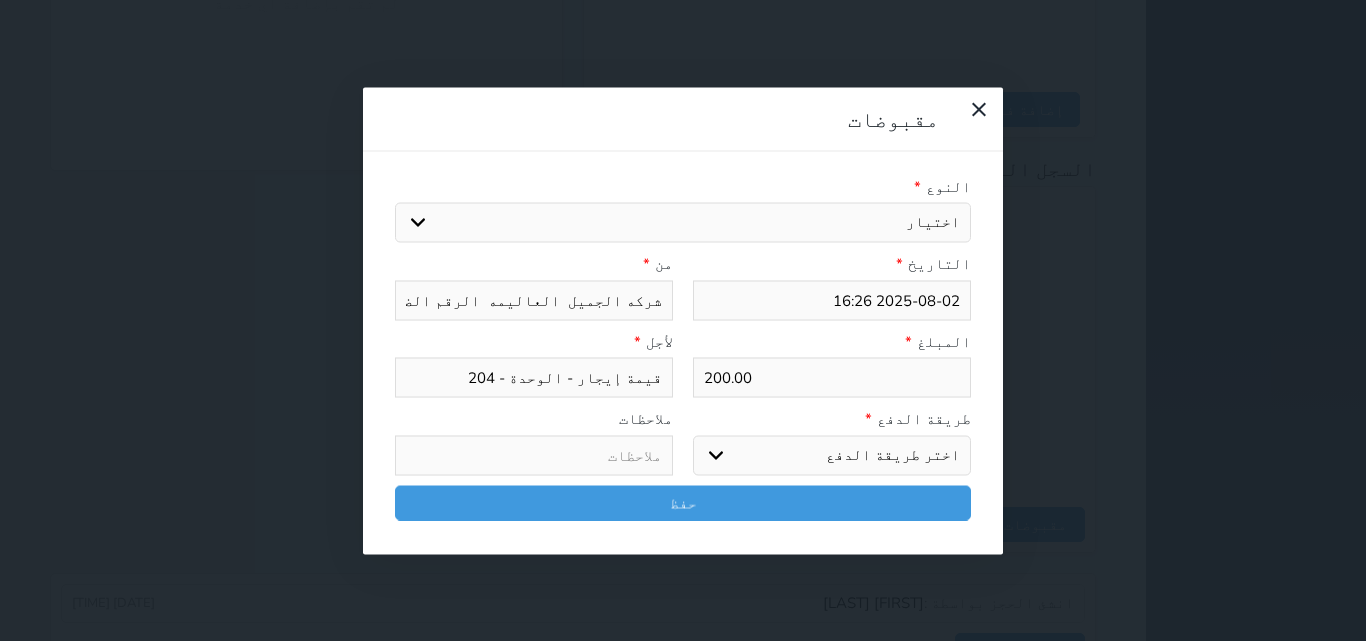 click on "اختر طريقة الدفع   دفع نقدى   تحويل بنكى   مدى   بطاقة ائتمان   آجل" at bounding box center [832, 455] 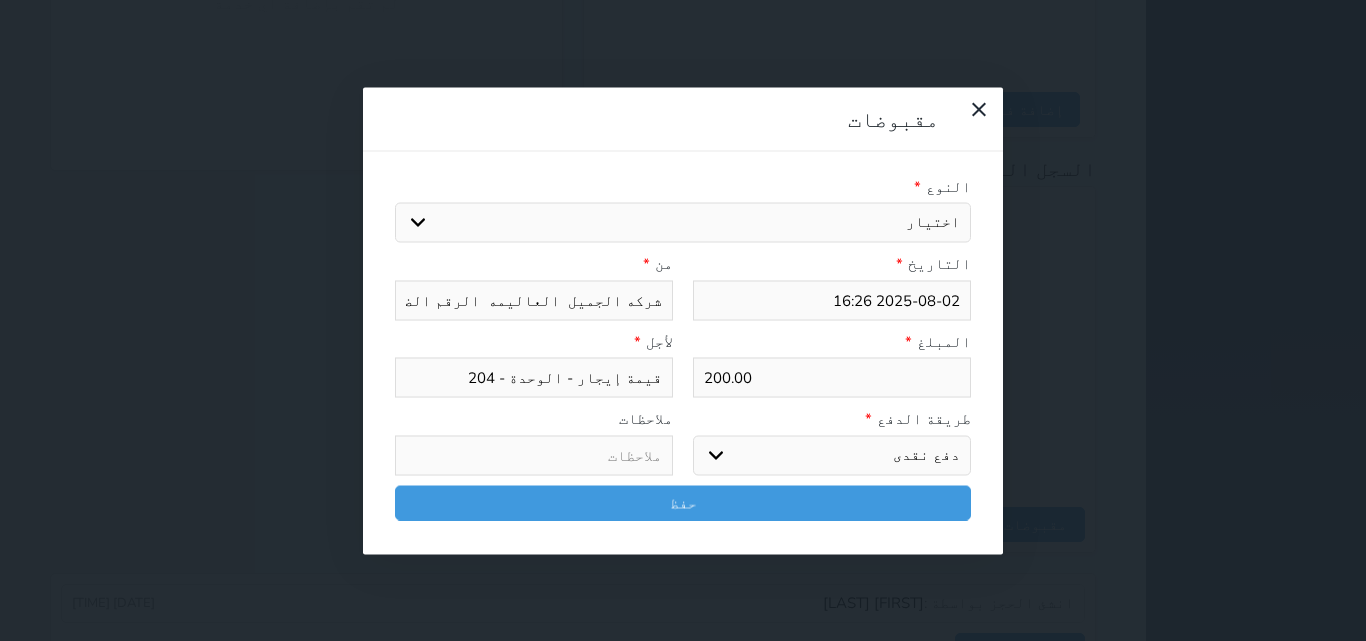 click on "اختر طريقة الدفع   دفع نقدى   تحويل بنكى   مدى   بطاقة ائتمان   آجل" at bounding box center (832, 455) 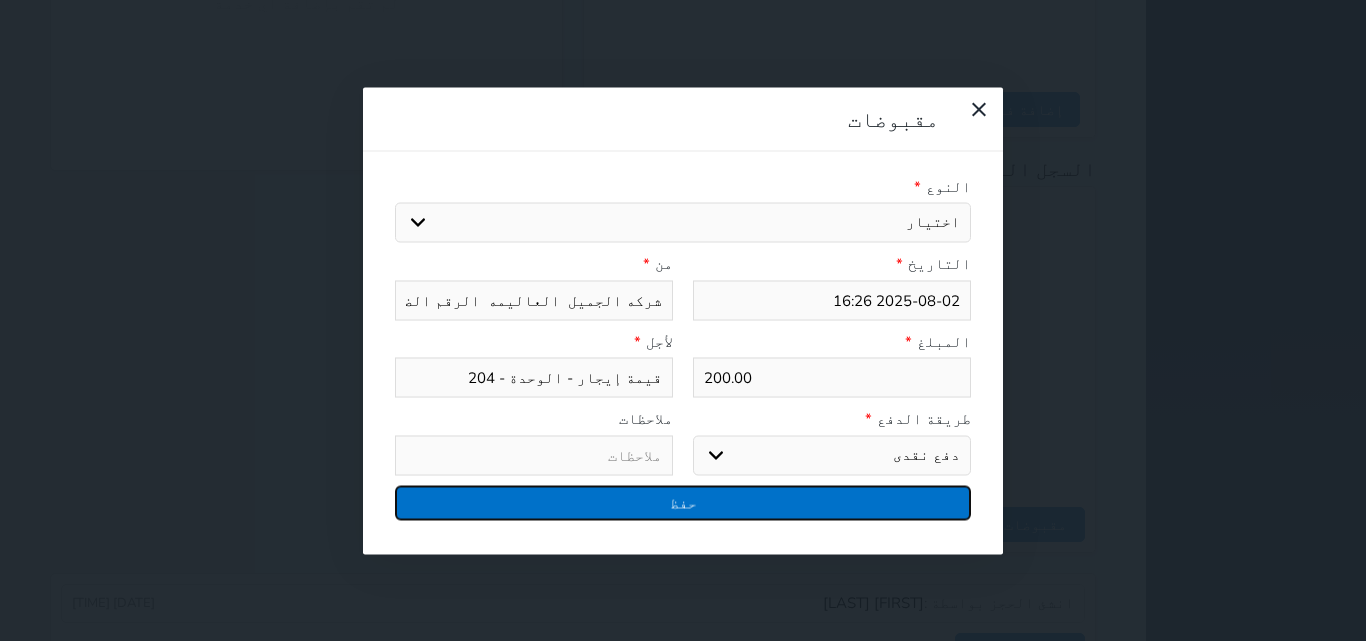 click on "حفظ" at bounding box center (683, 502) 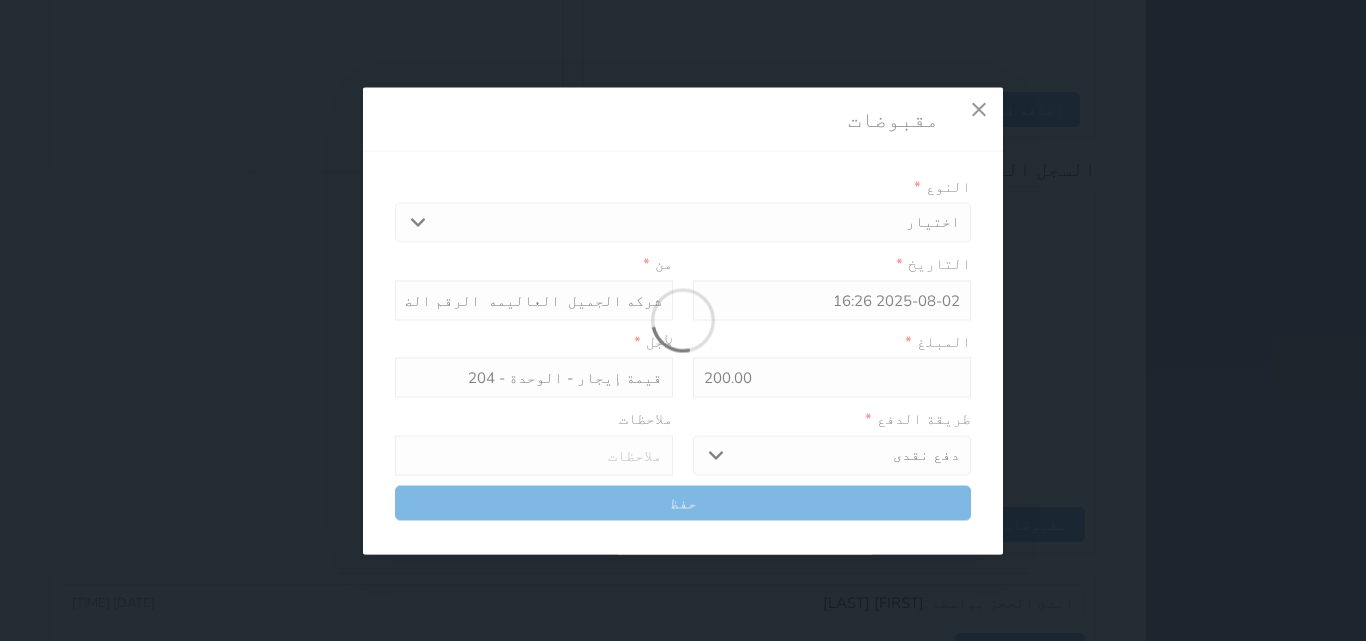 select 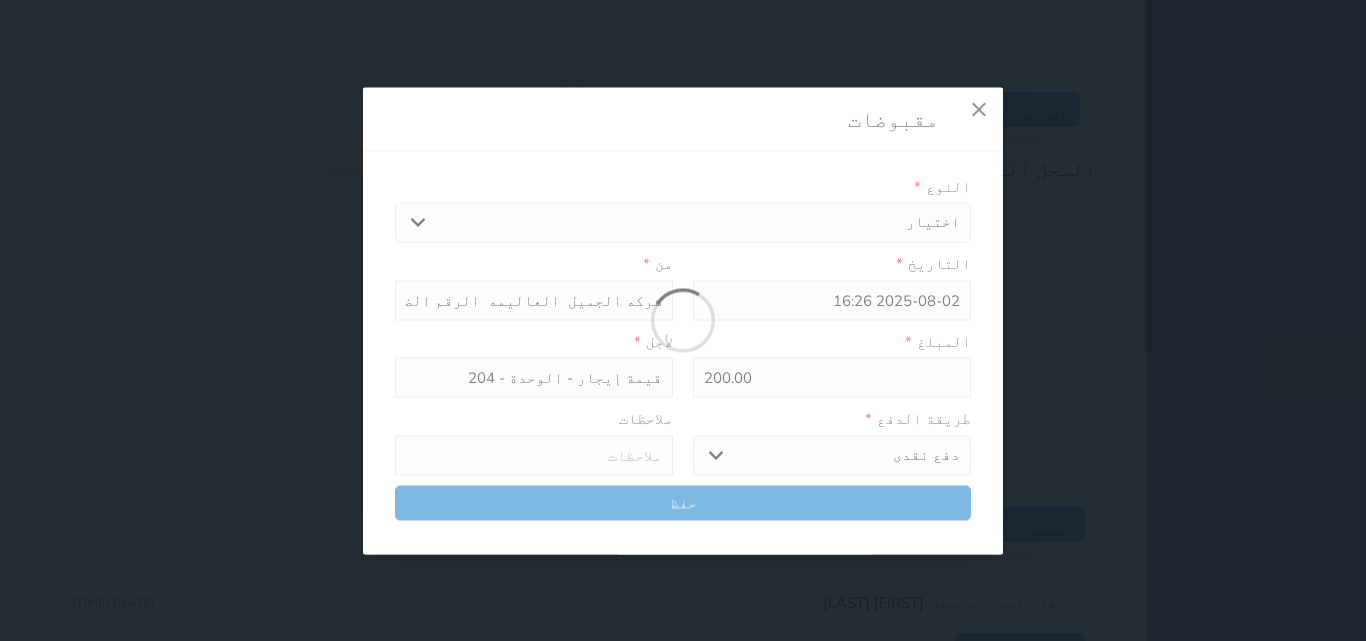 type 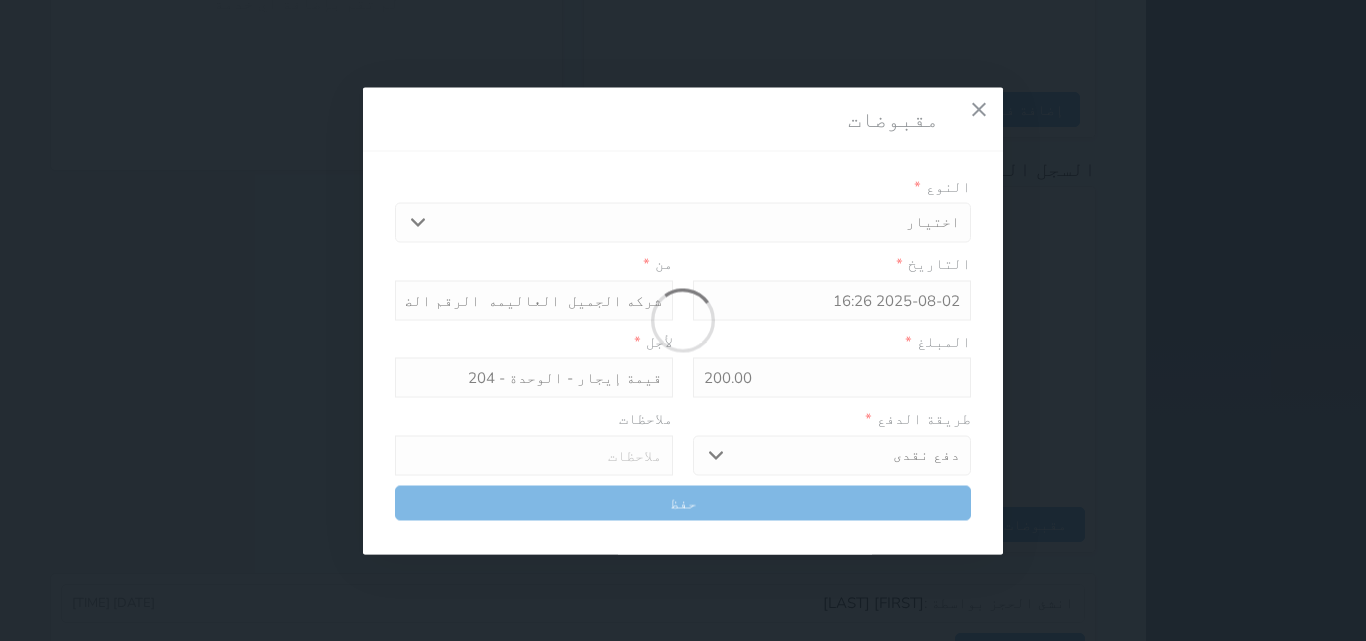 type on "0" 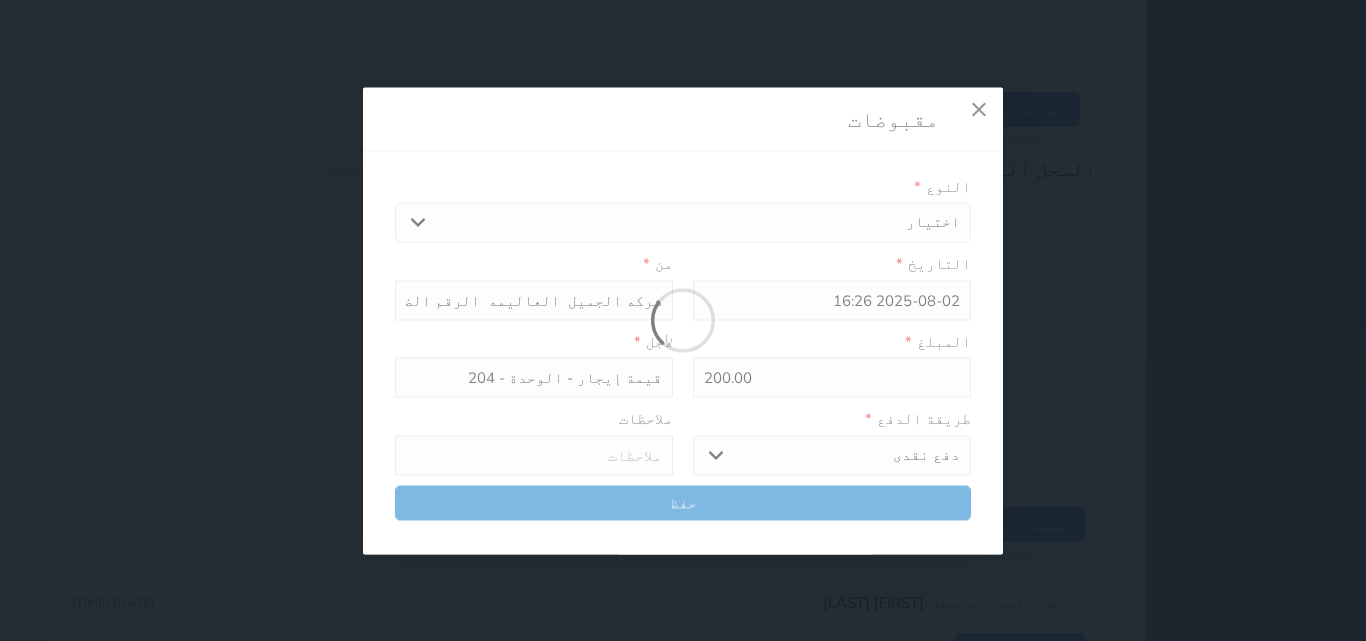 select 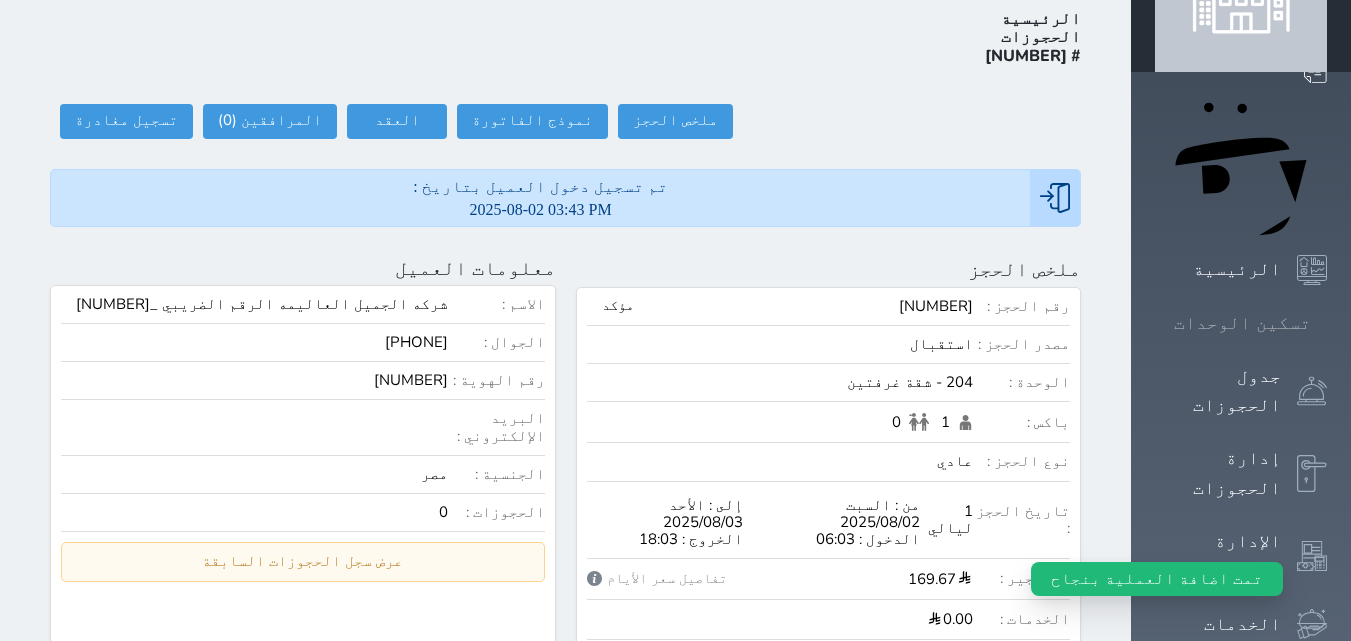 click on "تسكين الوحدات" at bounding box center (1242, 323) 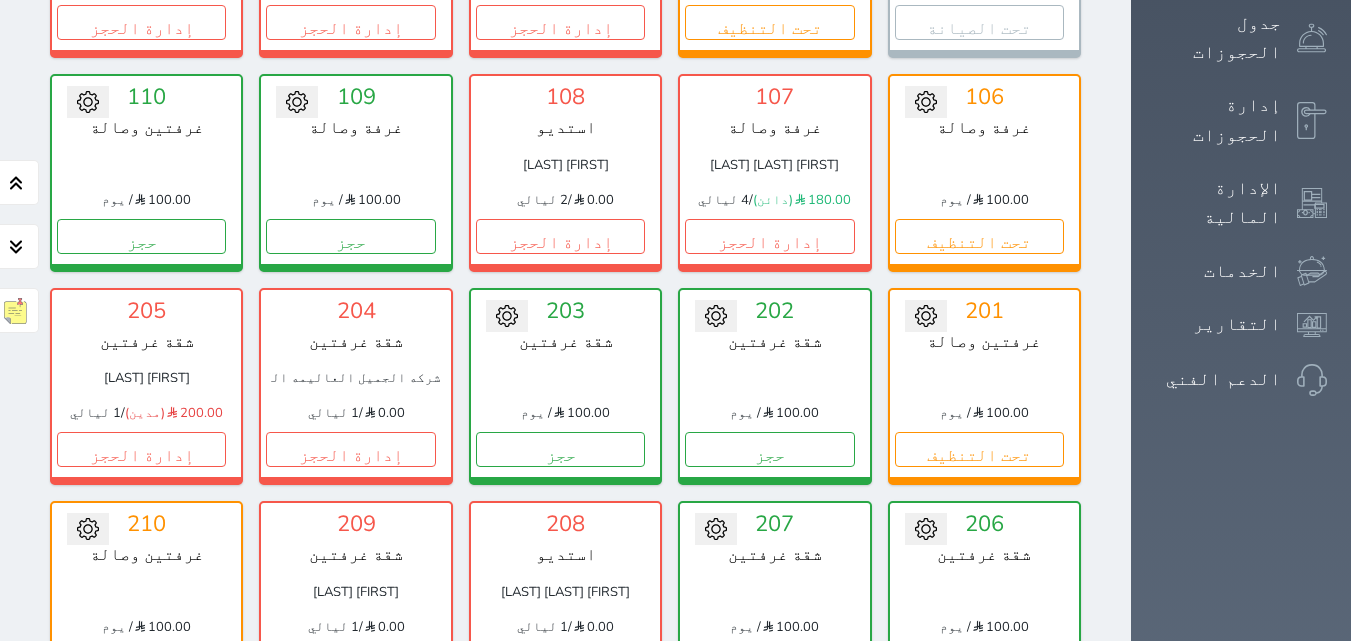 scroll, scrollTop: 478, scrollLeft: 0, axis: vertical 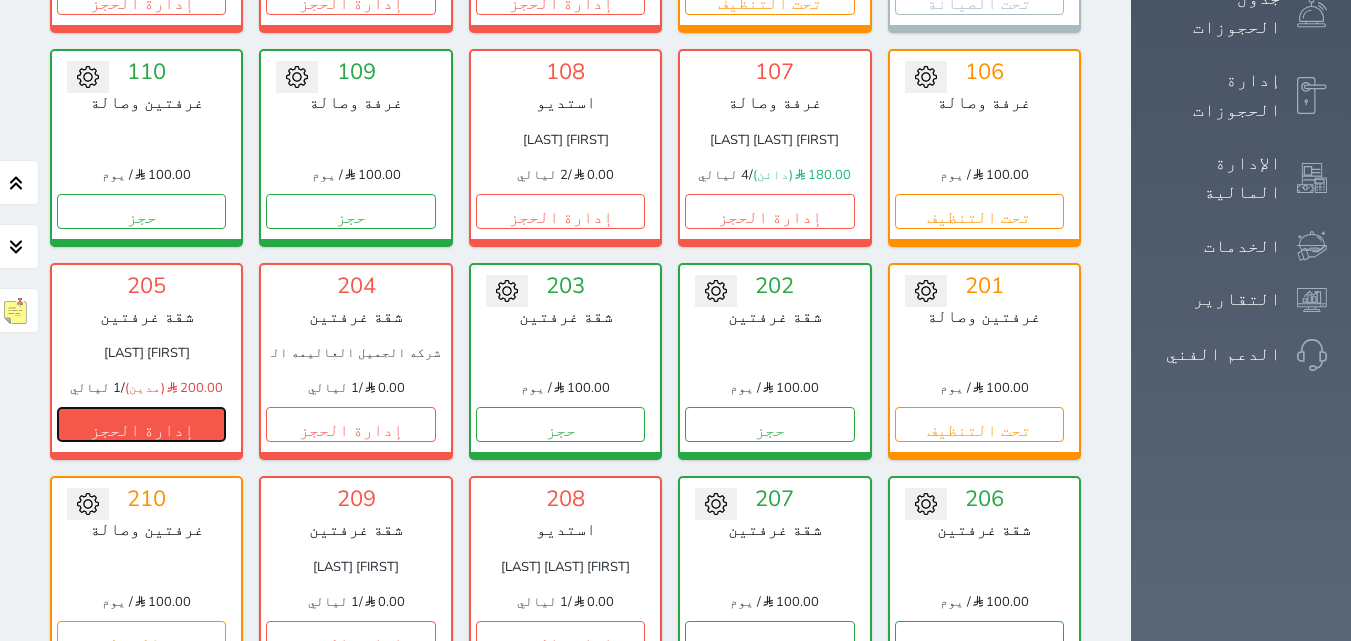 click on "إدارة الحجز" at bounding box center (141, 424) 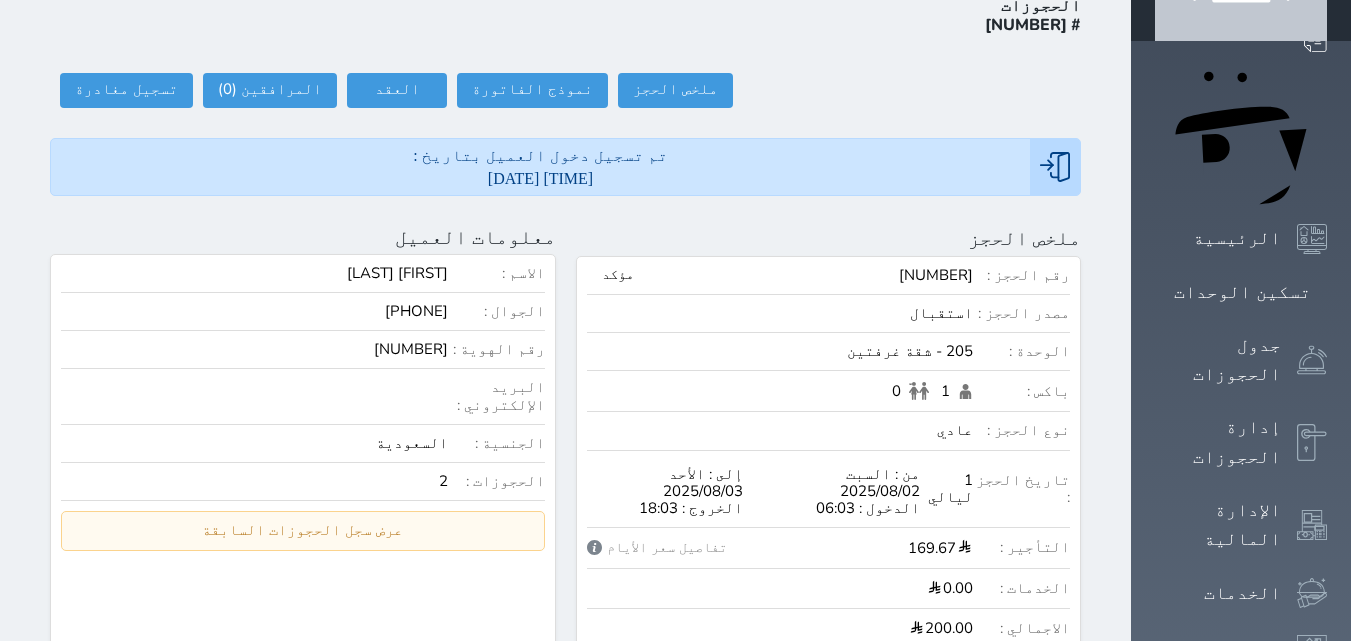 scroll, scrollTop: 100, scrollLeft: 0, axis: vertical 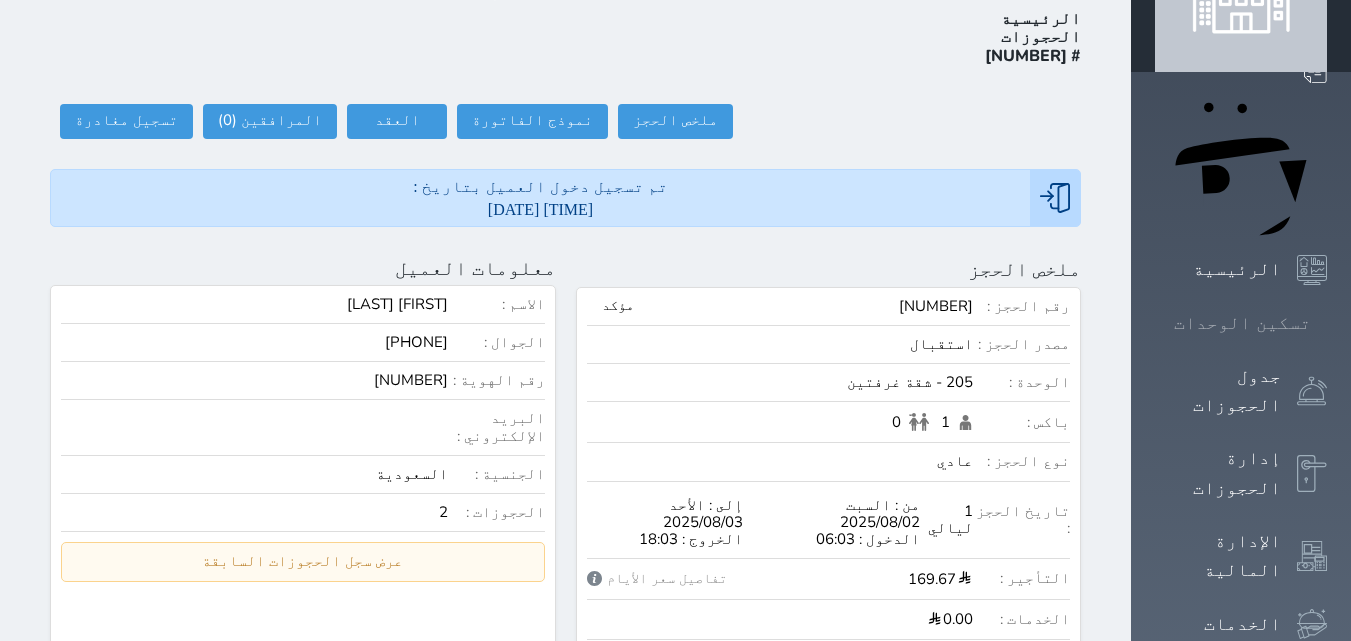 click 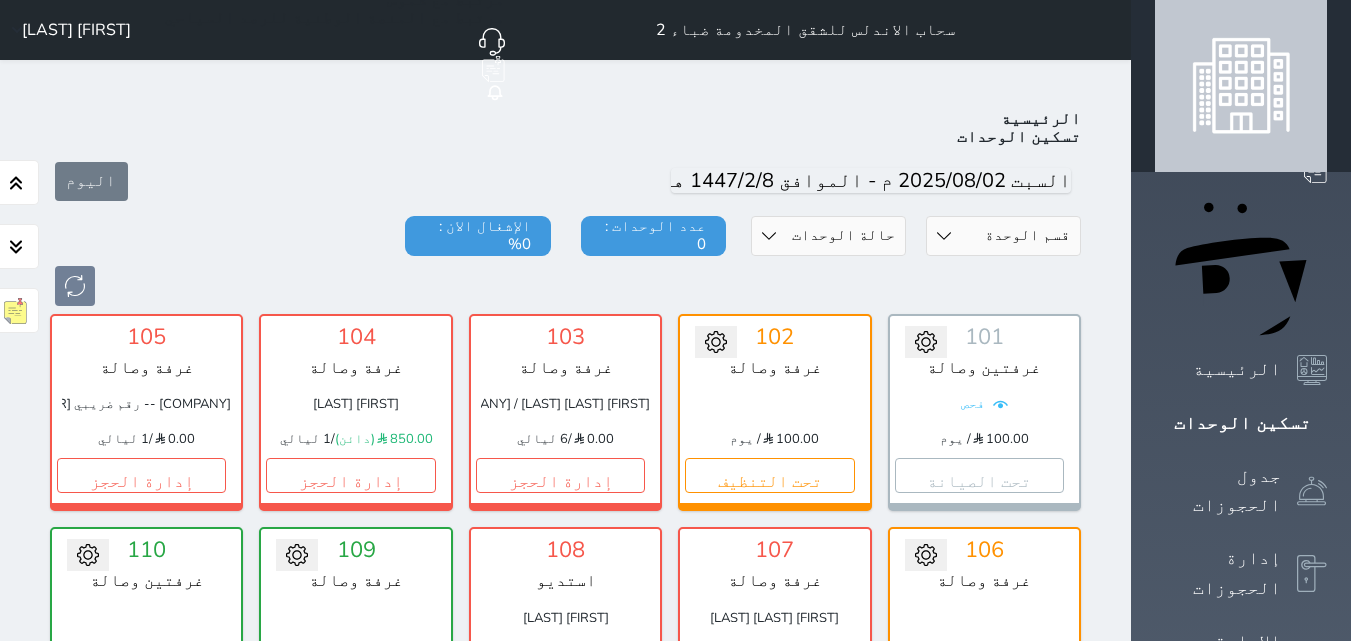 scroll, scrollTop: 78, scrollLeft: 0, axis: vertical 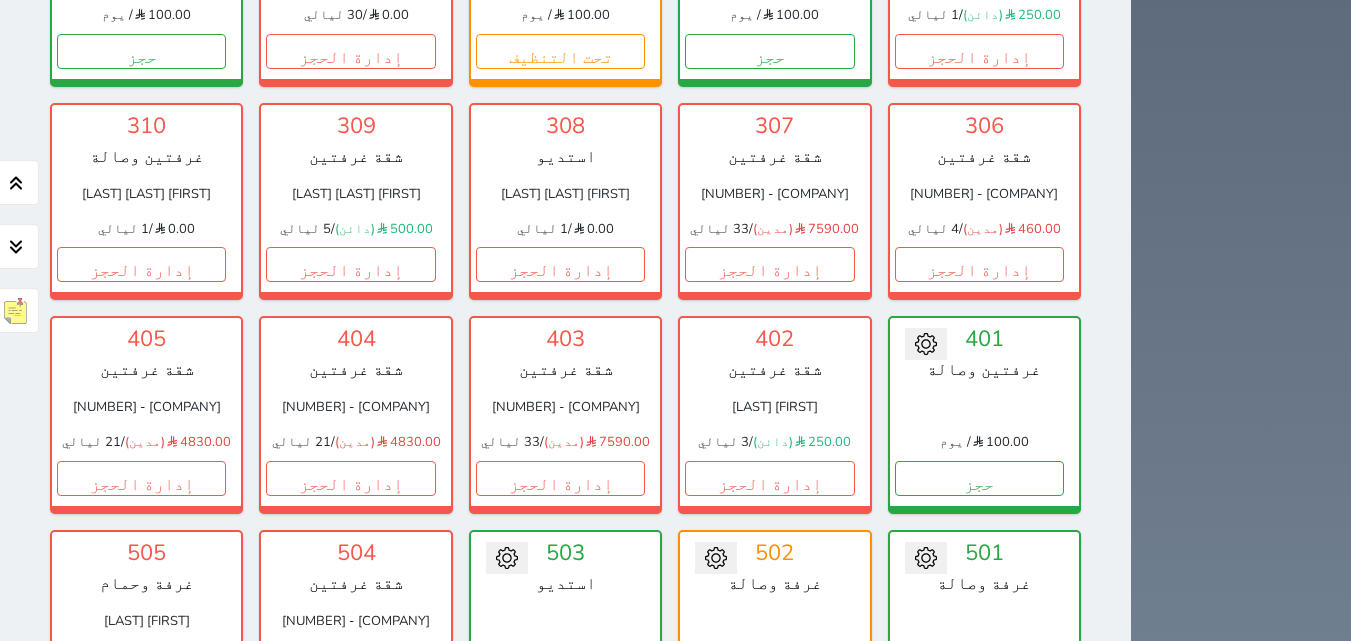 click on "عرض رصيد الصندوق" at bounding box center [198, 806] 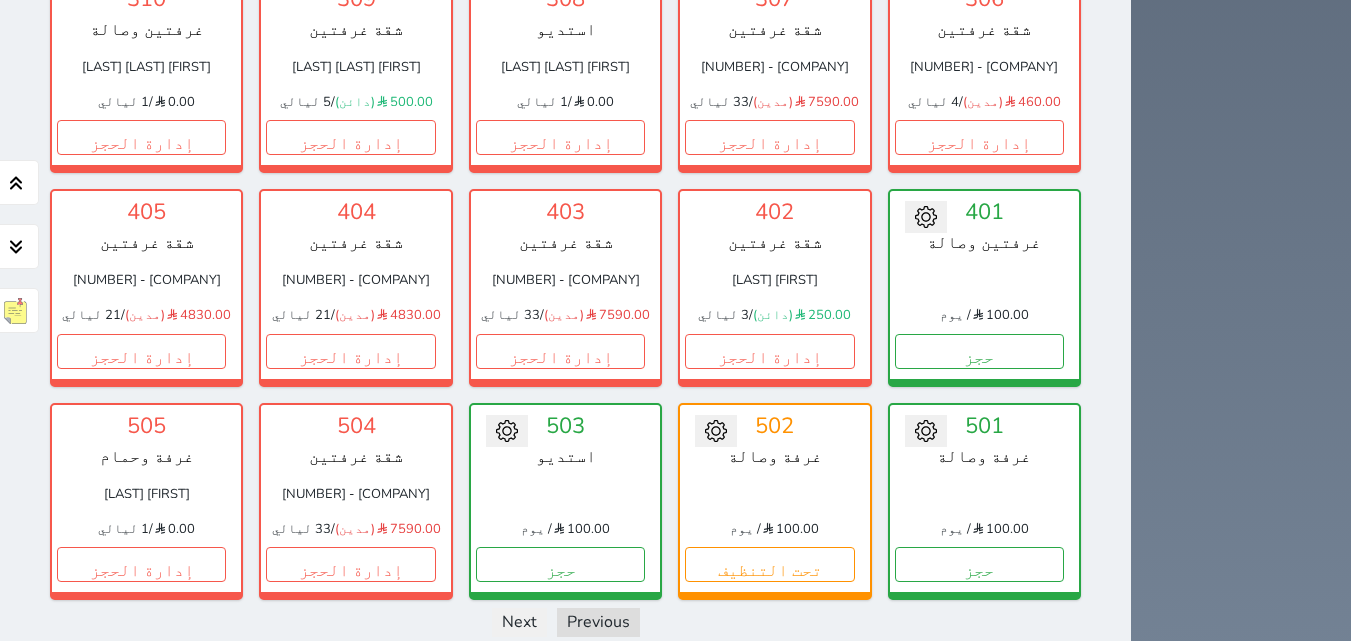 scroll, scrollTop: 1553, scrollLeft: 0, axis: vertical 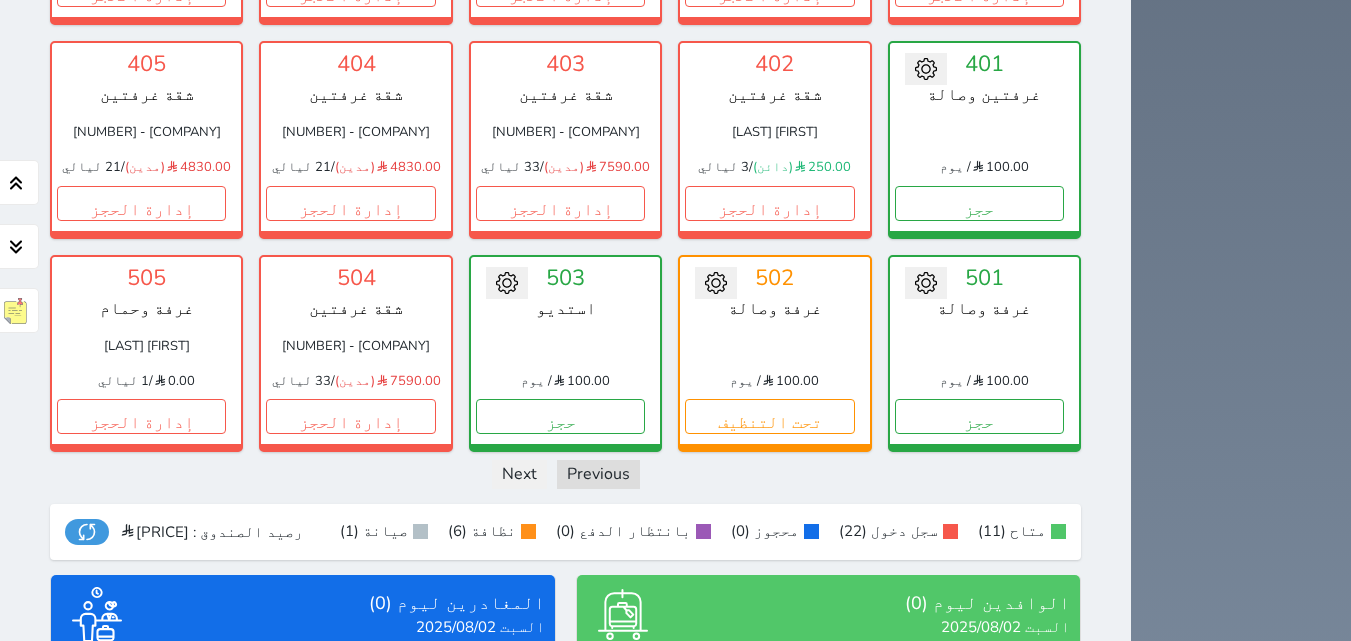 click on "عرض الوافدين" at bounding box center (828, 794) 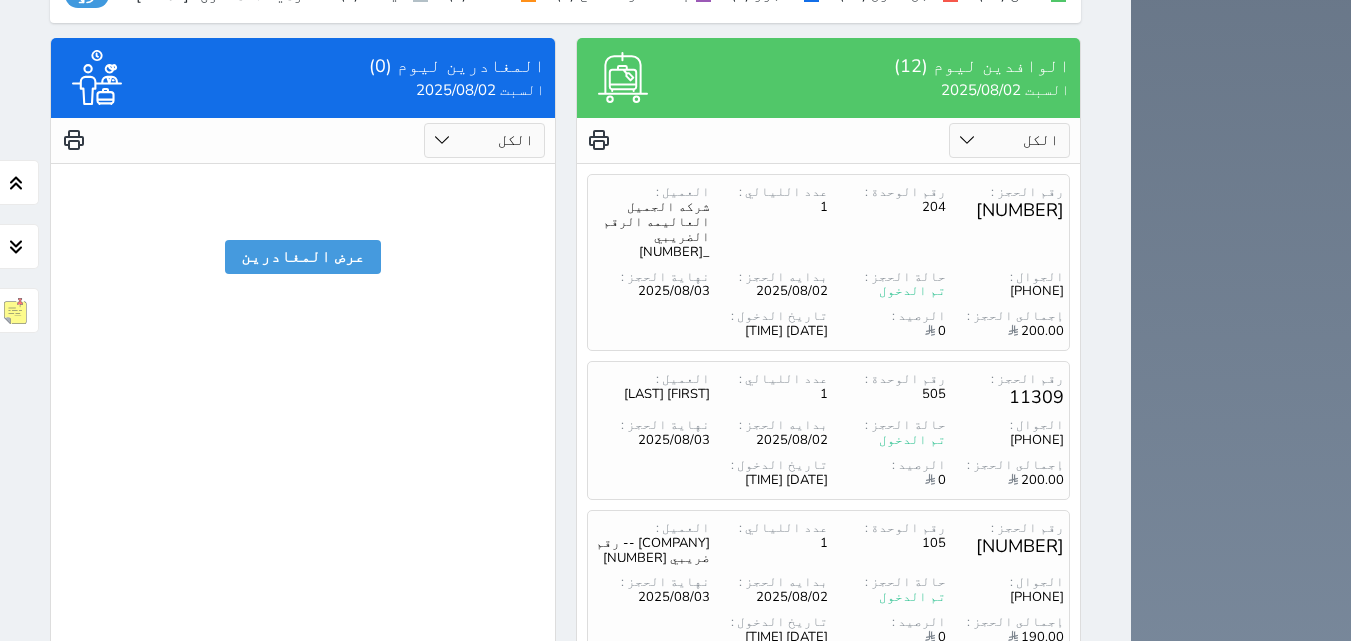 scroll, scrollTop: 2101, scrollLeft: 0, axis: vertical 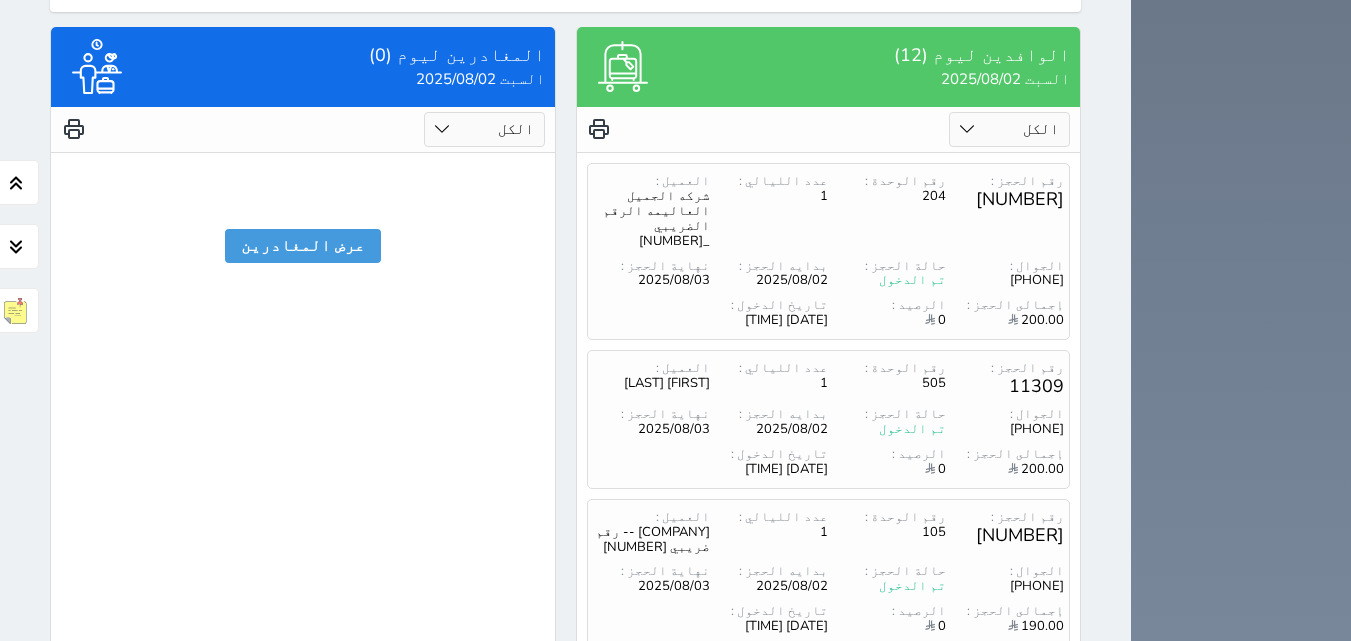 click on "2" at bounding box center (827, 826) 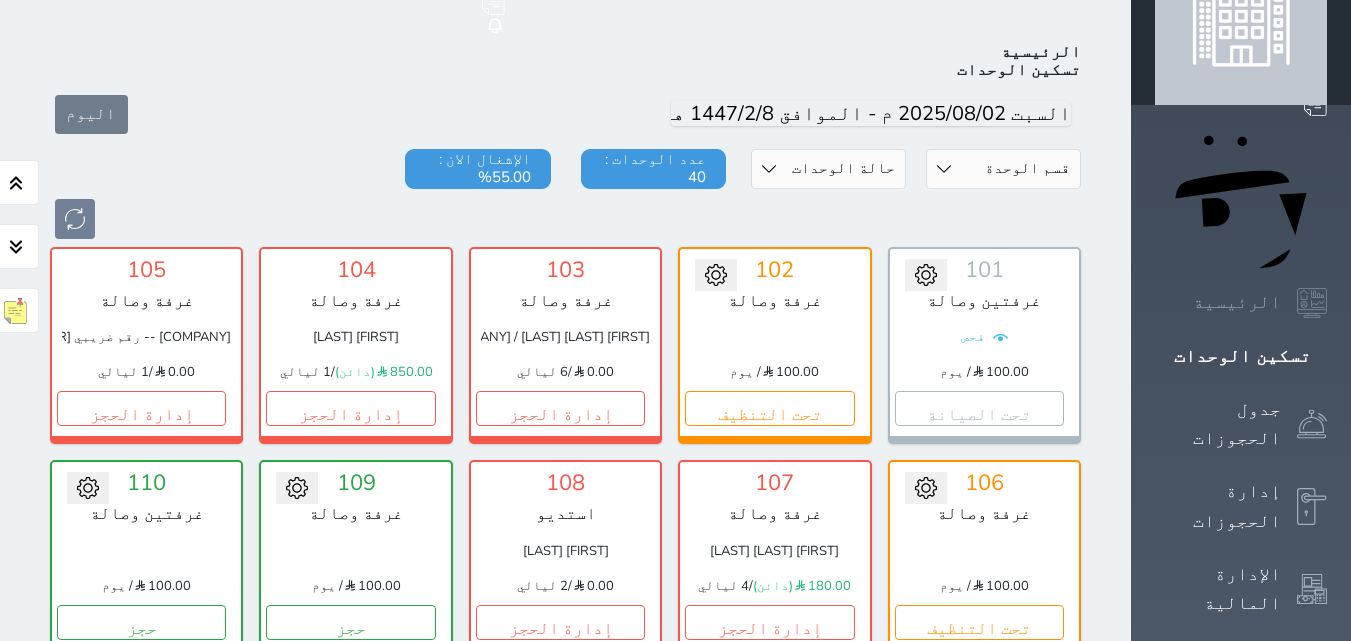 scroll, scrollTop: 62, scrollLeft: 0, axis: vertical 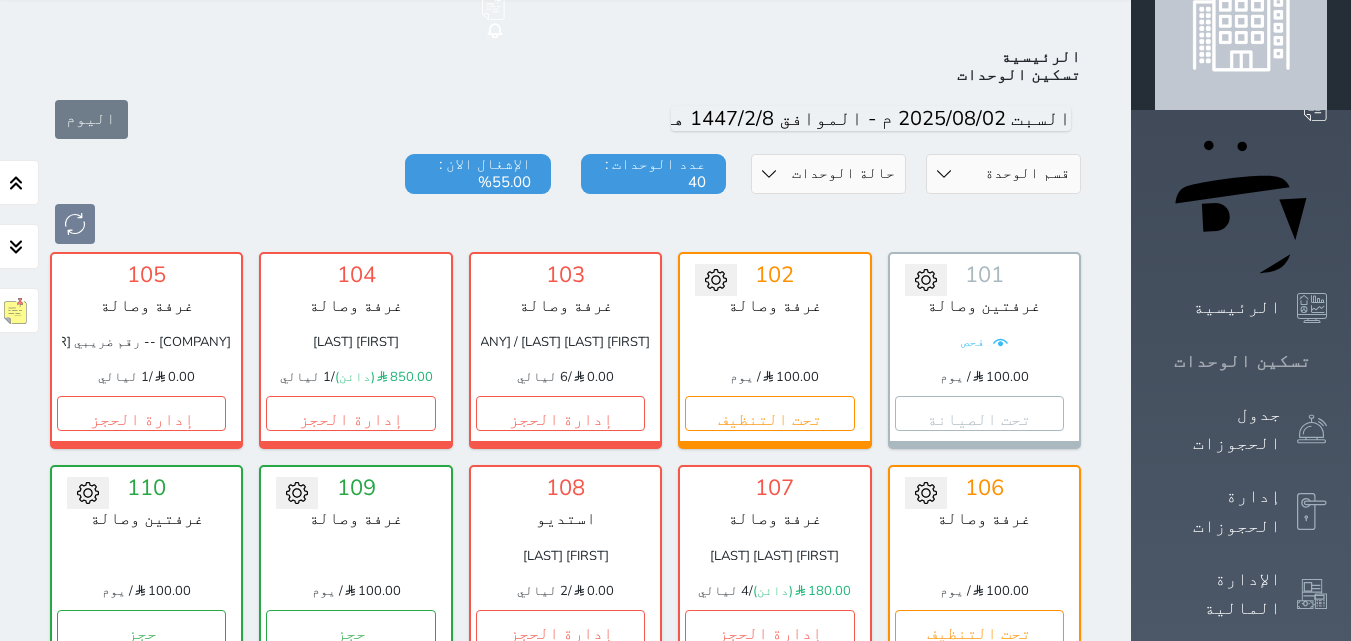 click 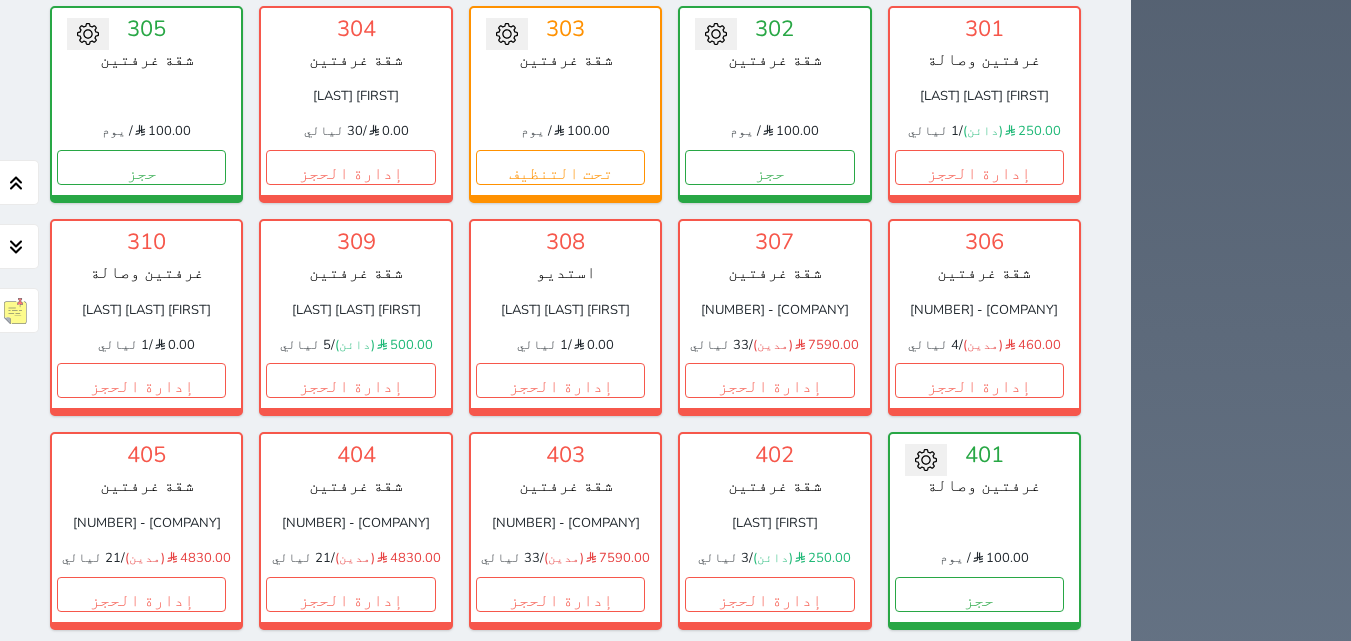 scroll, scrollTop: 1462, scrollLeft: 0, axis: vertical 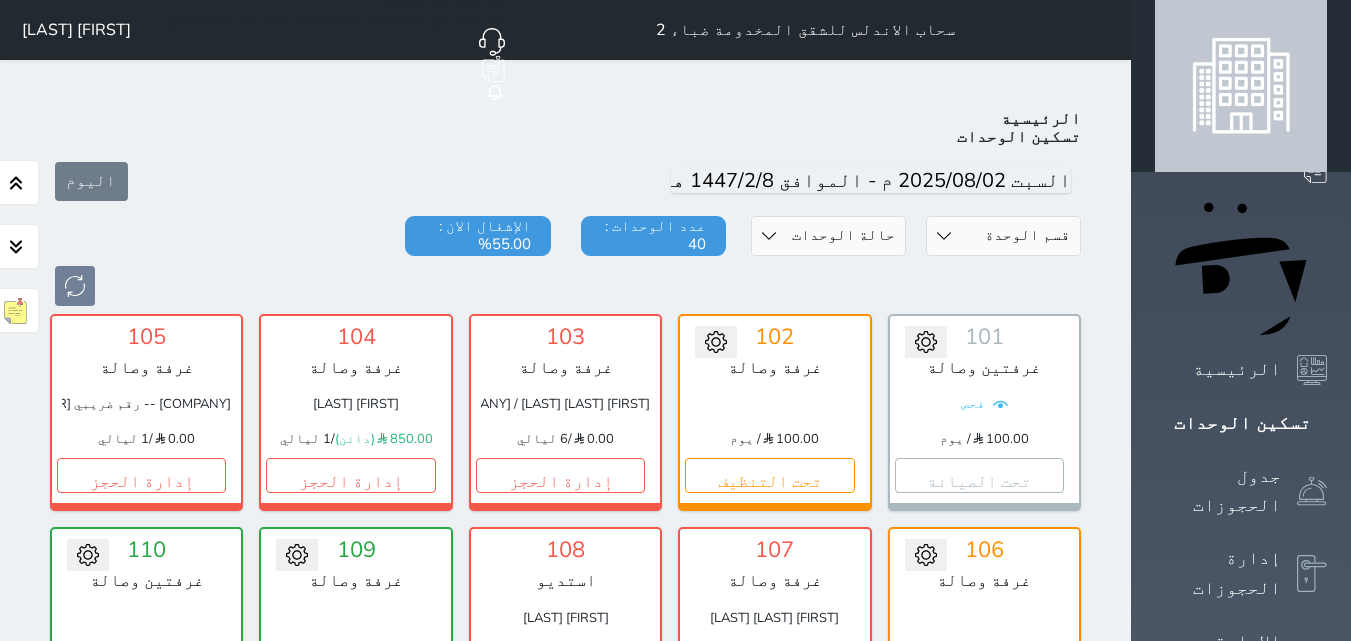 click 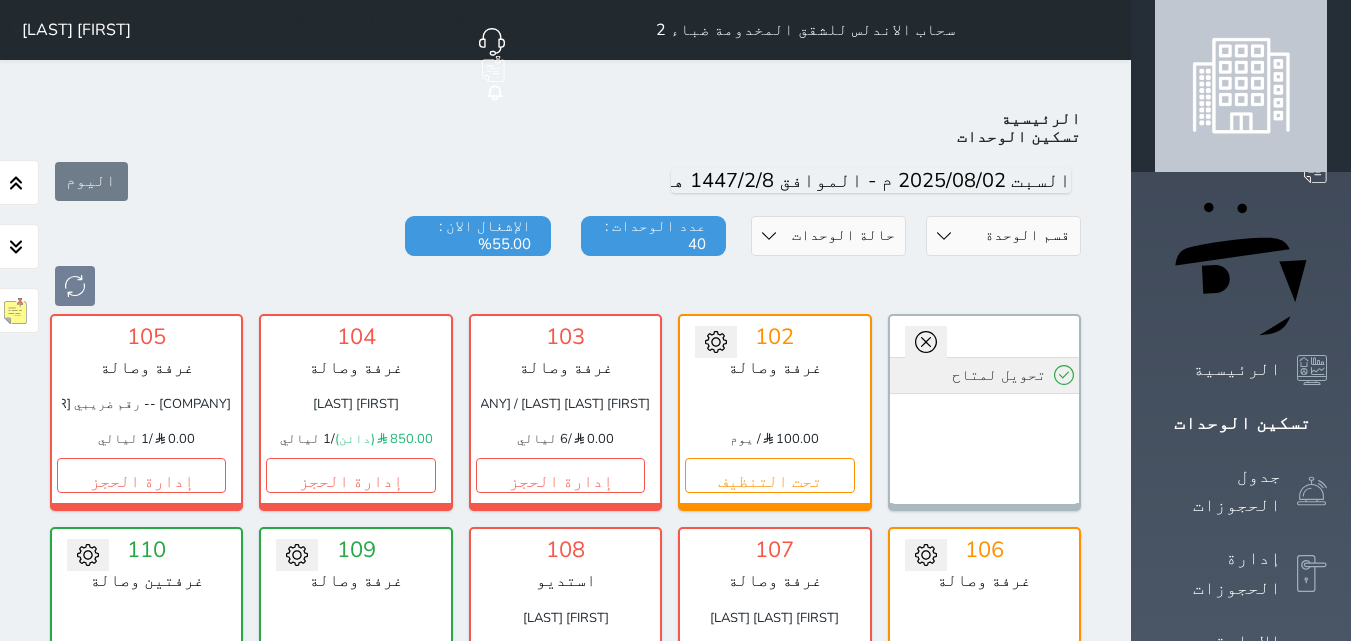 click on "تحويل لمتاح" at bounding box center [984, 375] 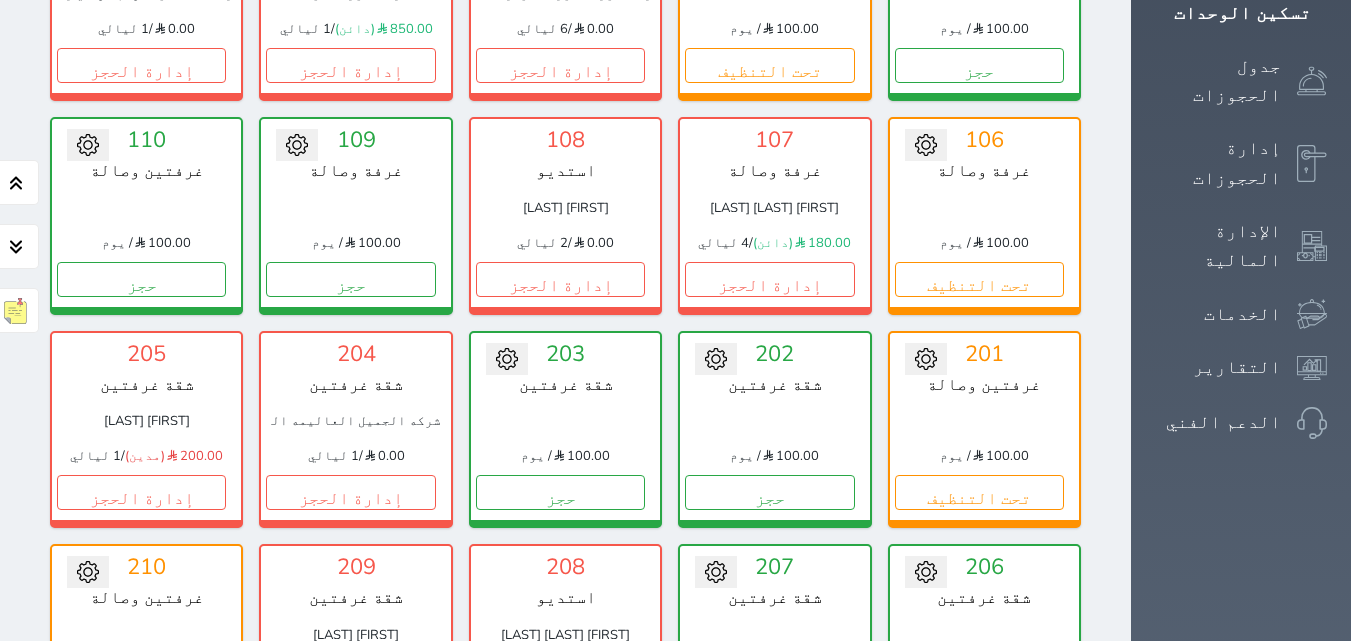 scroll, scrollTop: 400, scrollLeft: 0, axis: vertical 